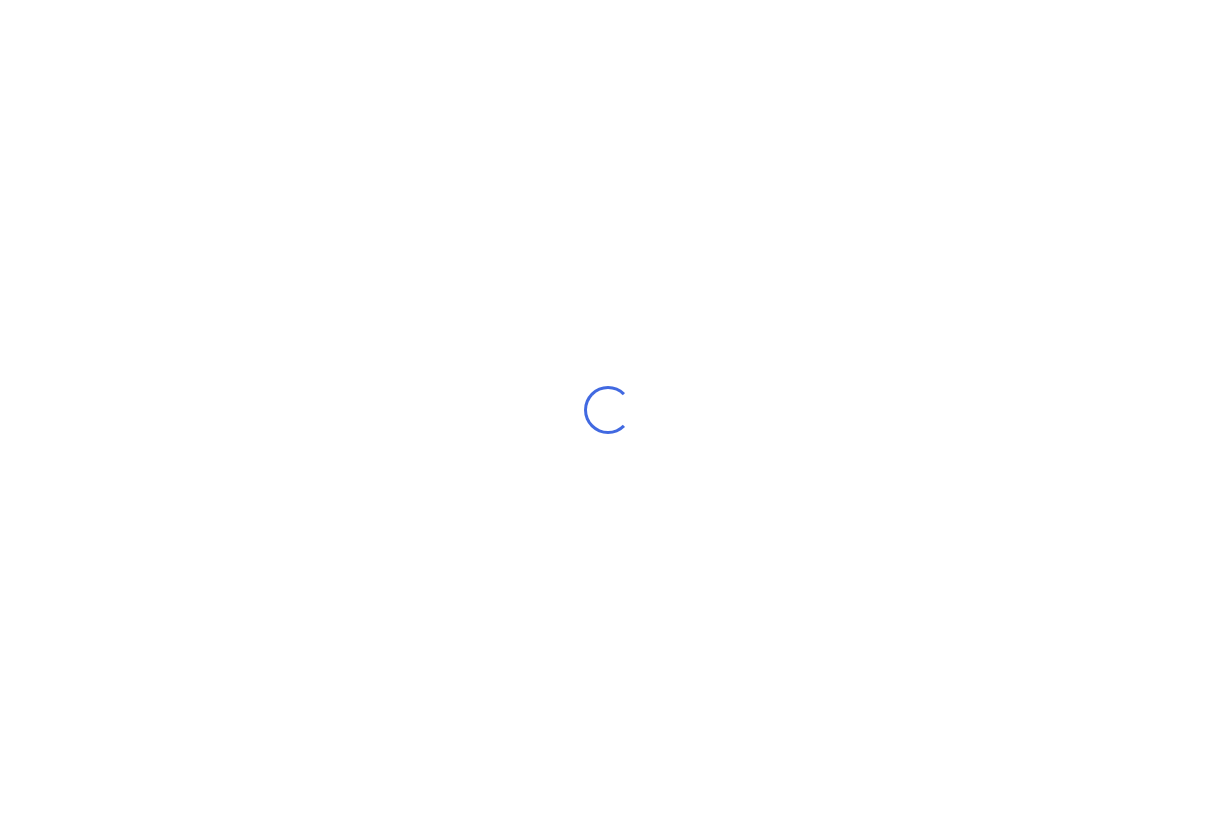 scroll, scrollTop: 0, scrollLeft: 0, axis: both 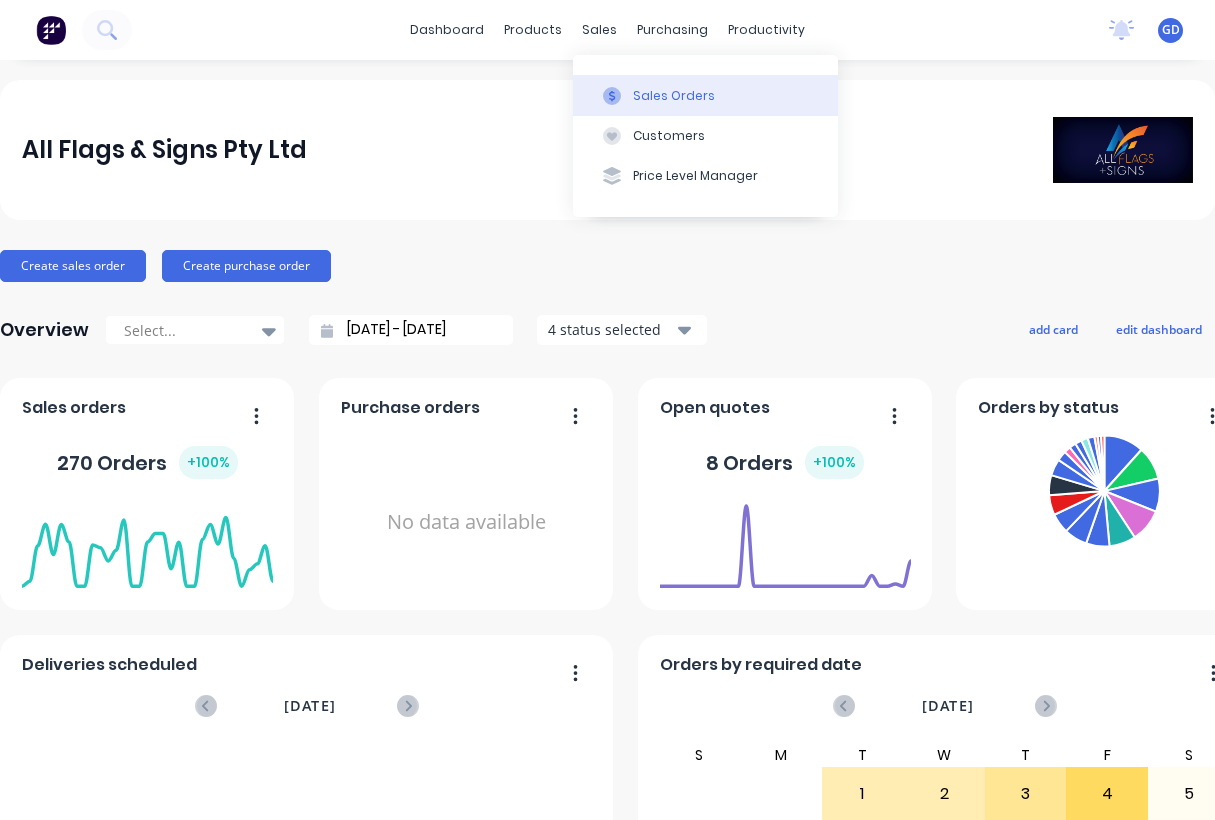 click on "Sales Orders" at bounding box center [674, 96] 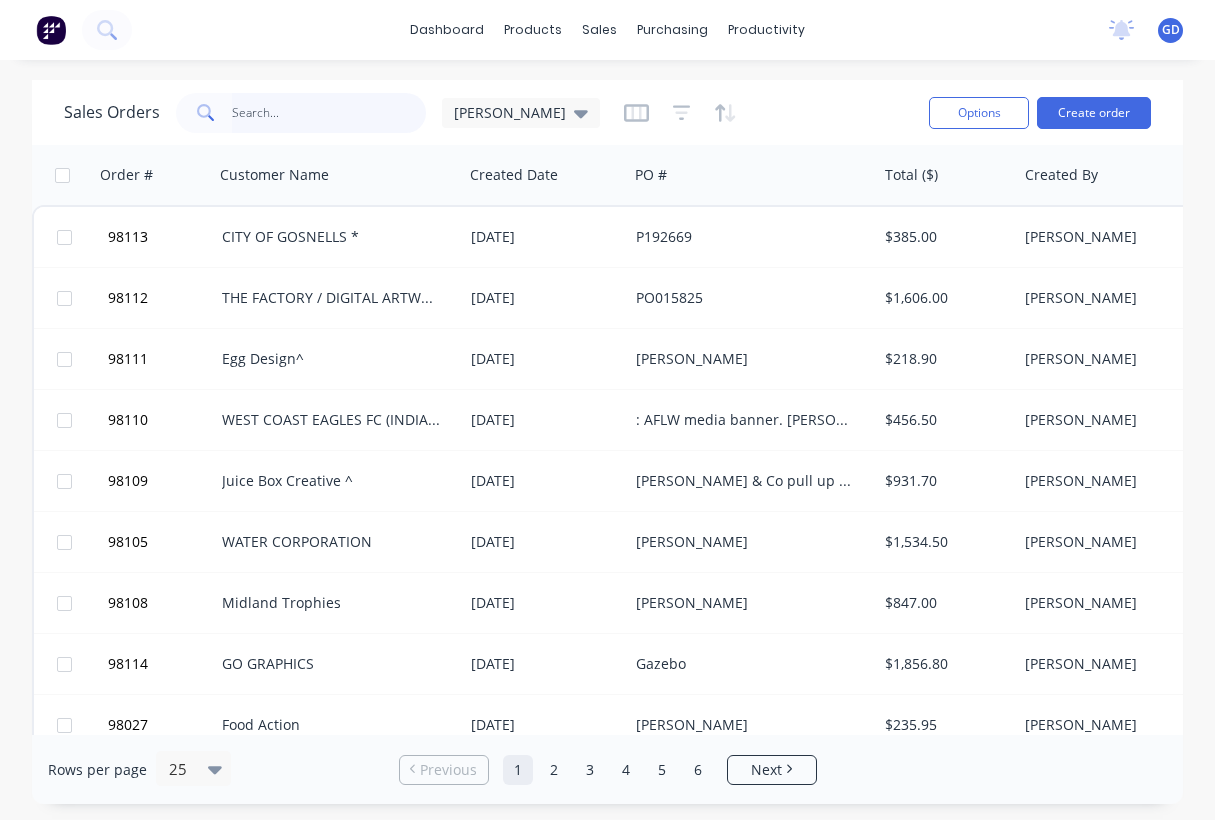 click at bounding box center (329, 113) 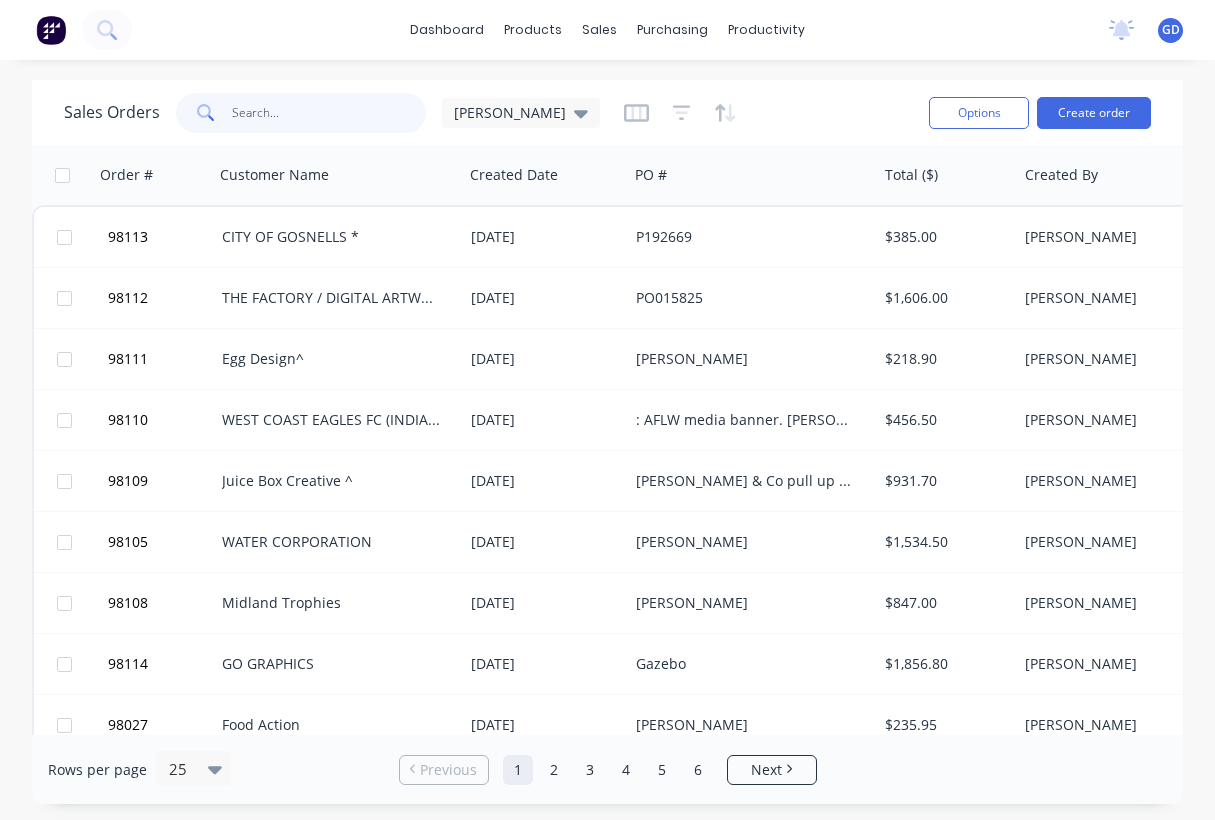 paste on "98052" 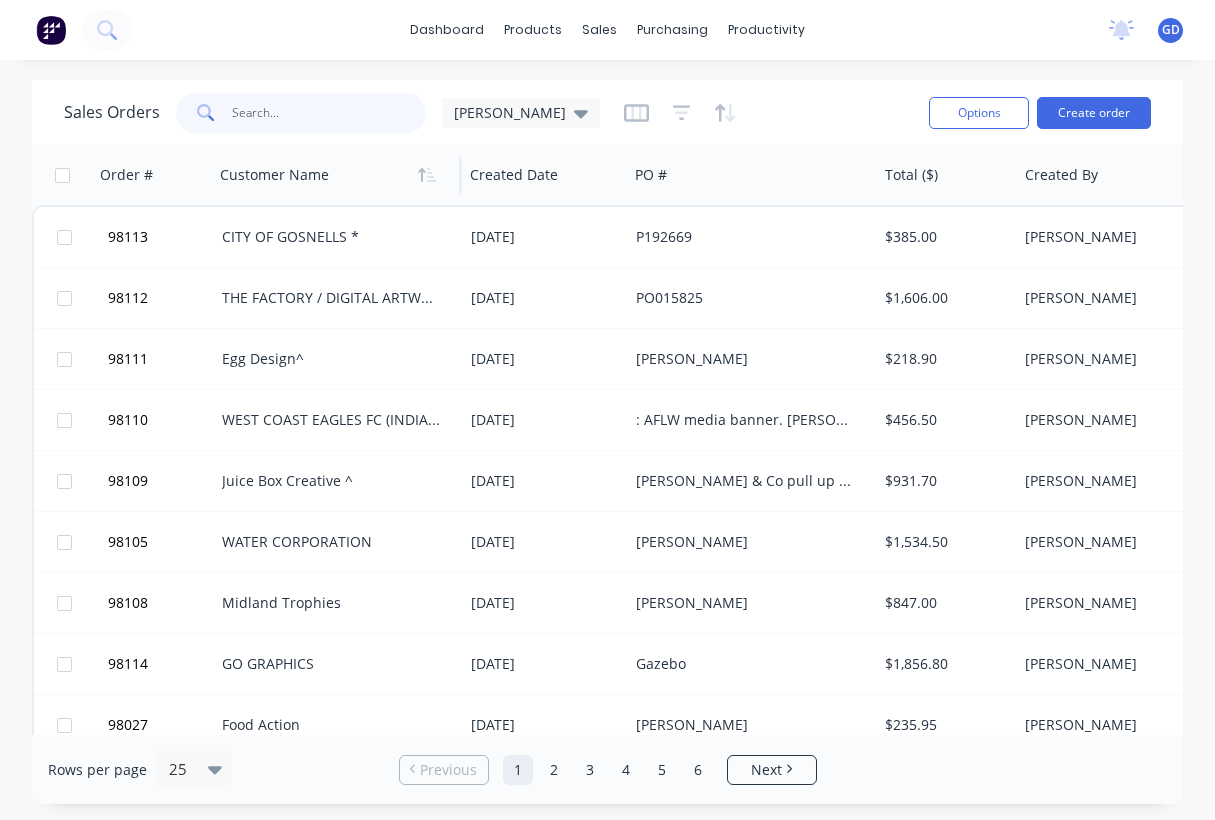 type on "98052" 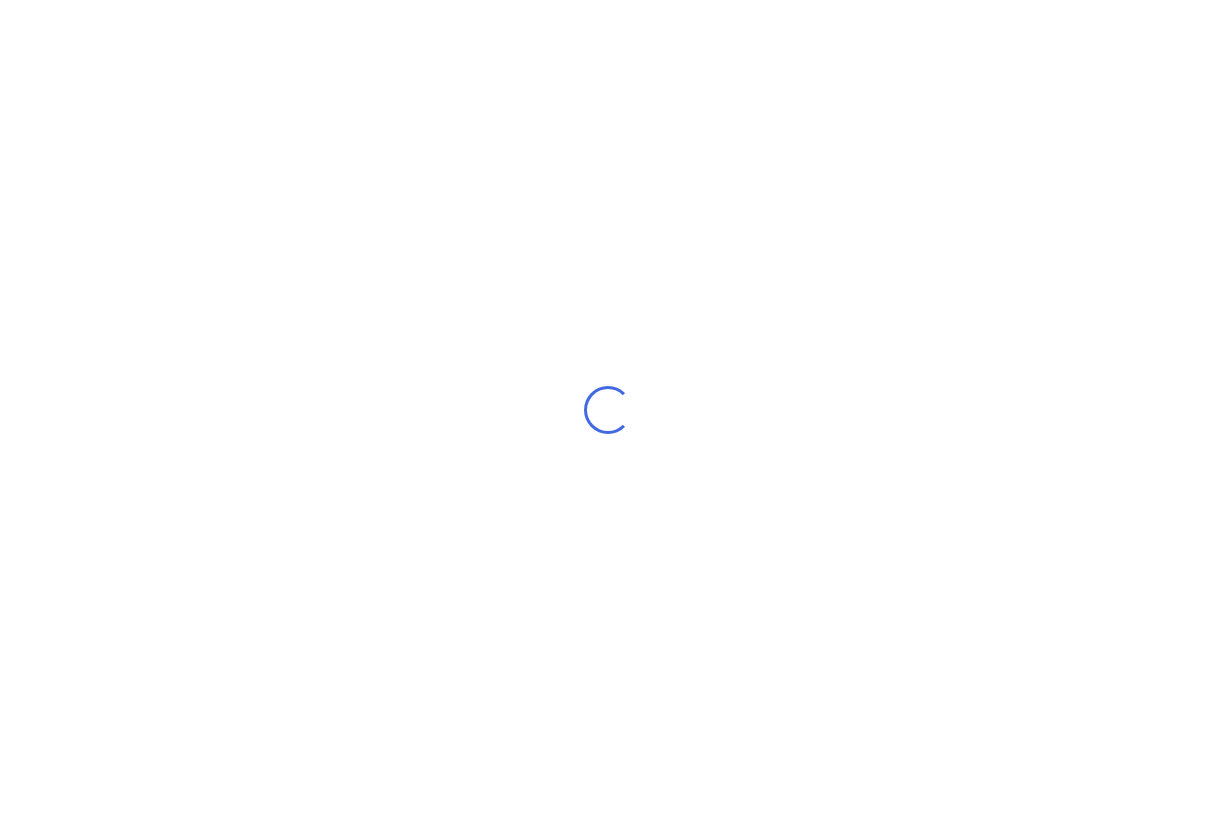 scroll, scrollTop: 0, scrollLeft: 0, axis: both 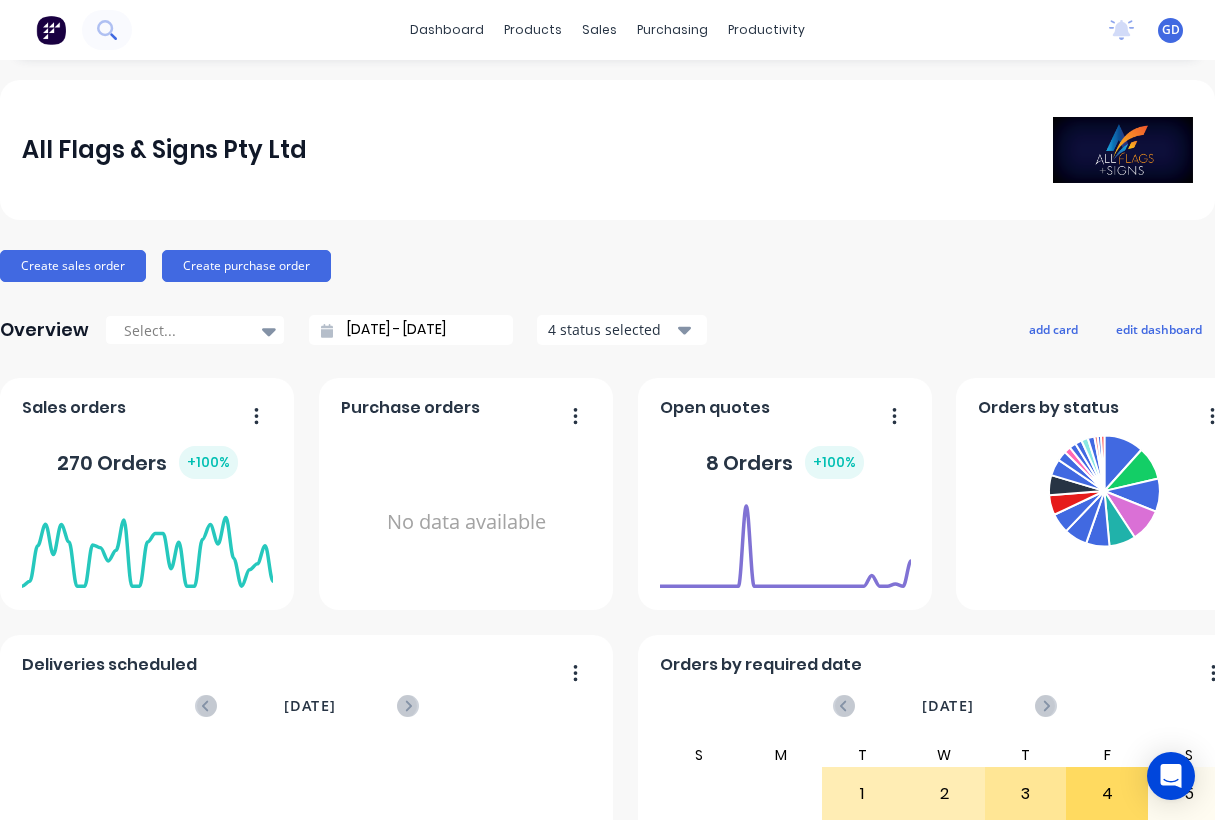 click 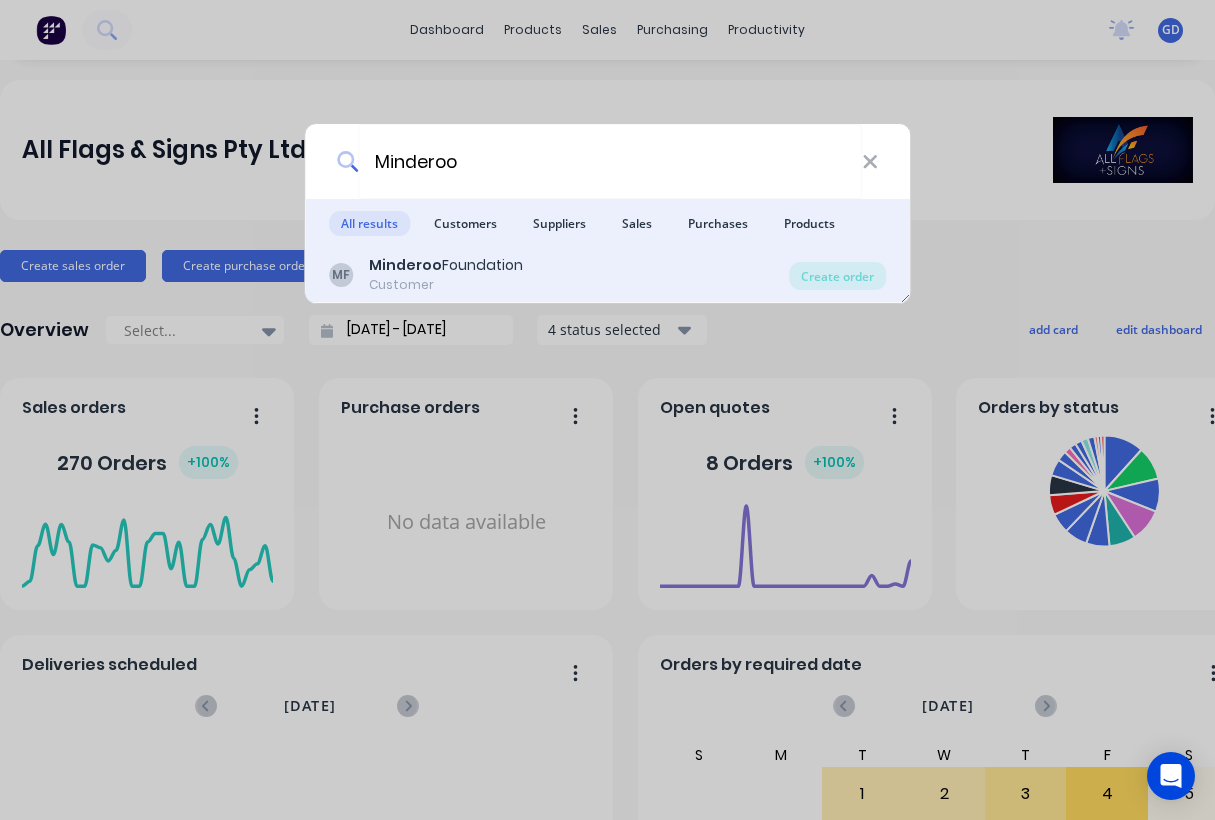 type on "Minderoo" 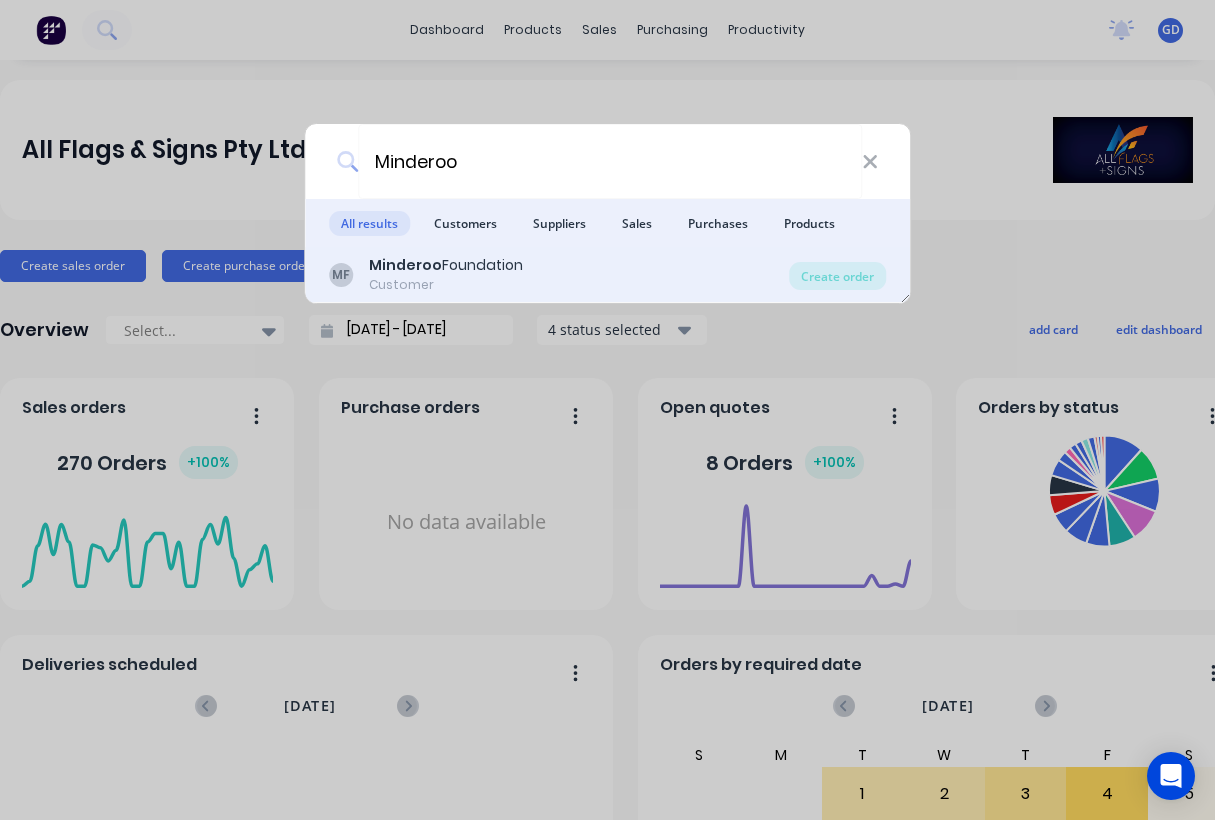 click on "Minderoo" at bounding box center [405, 265] 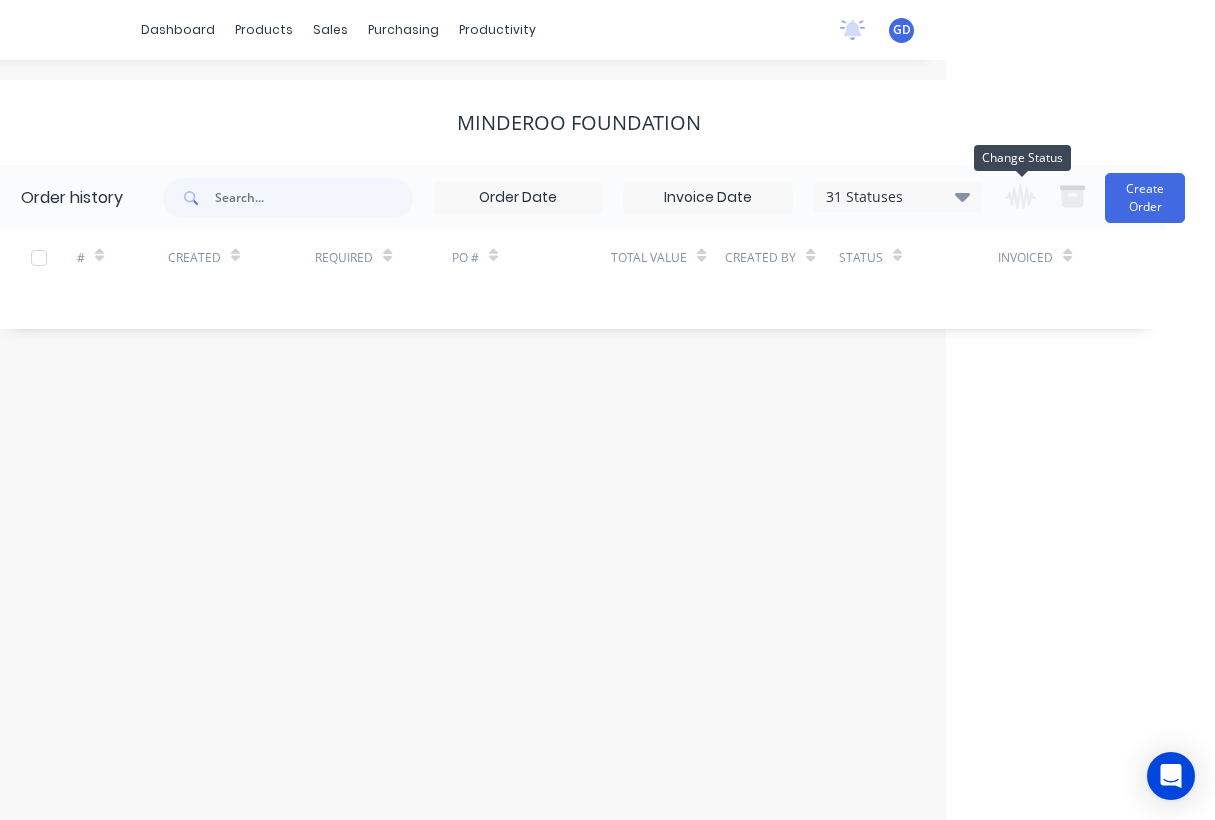 scroll, scrollTop: 0, scrollLeft: 269, axis: horizontal 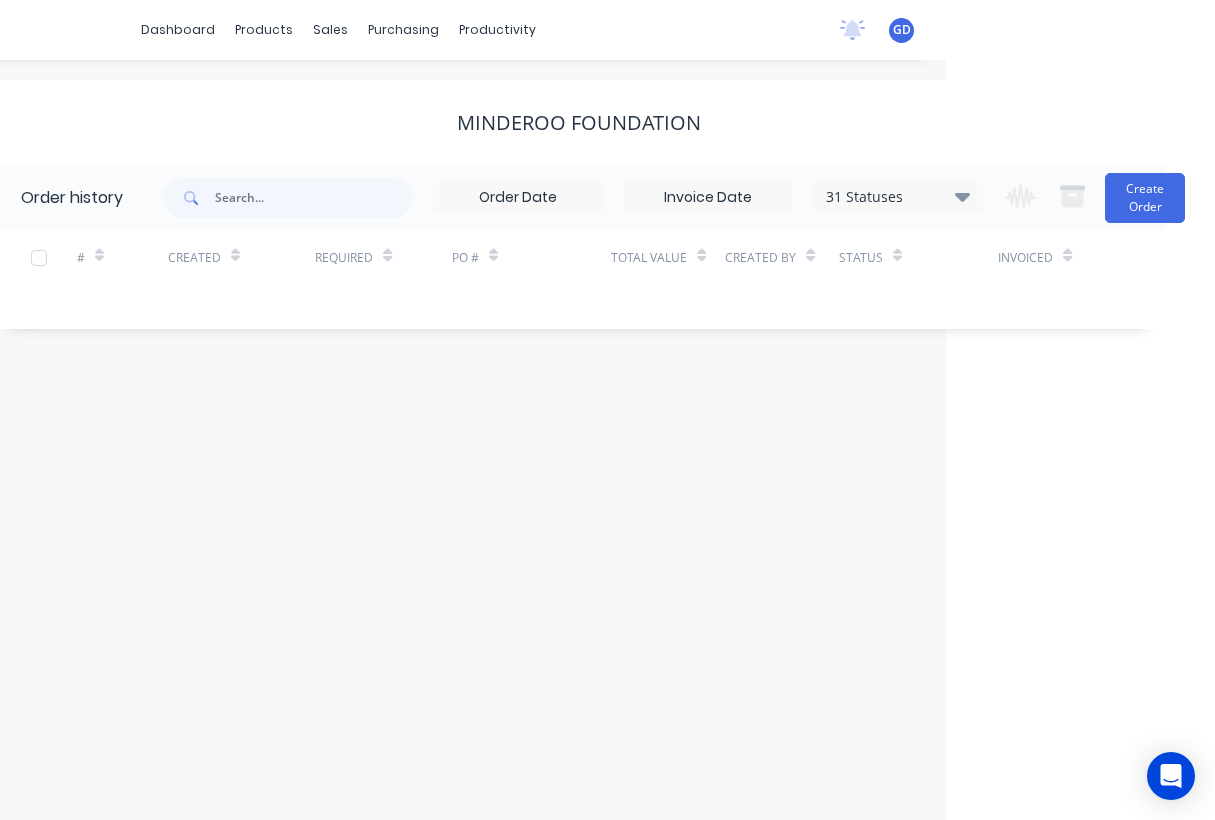 click 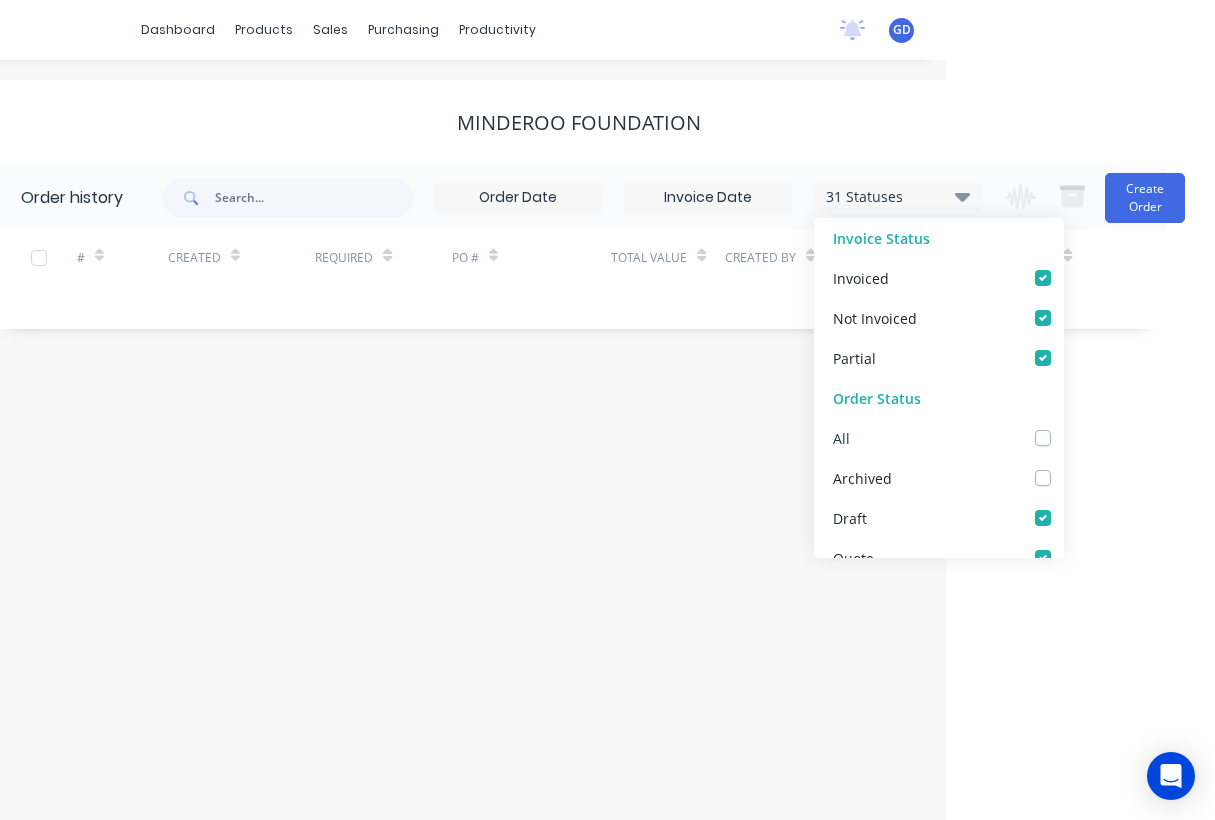 click at bounding box center [1063, 427] 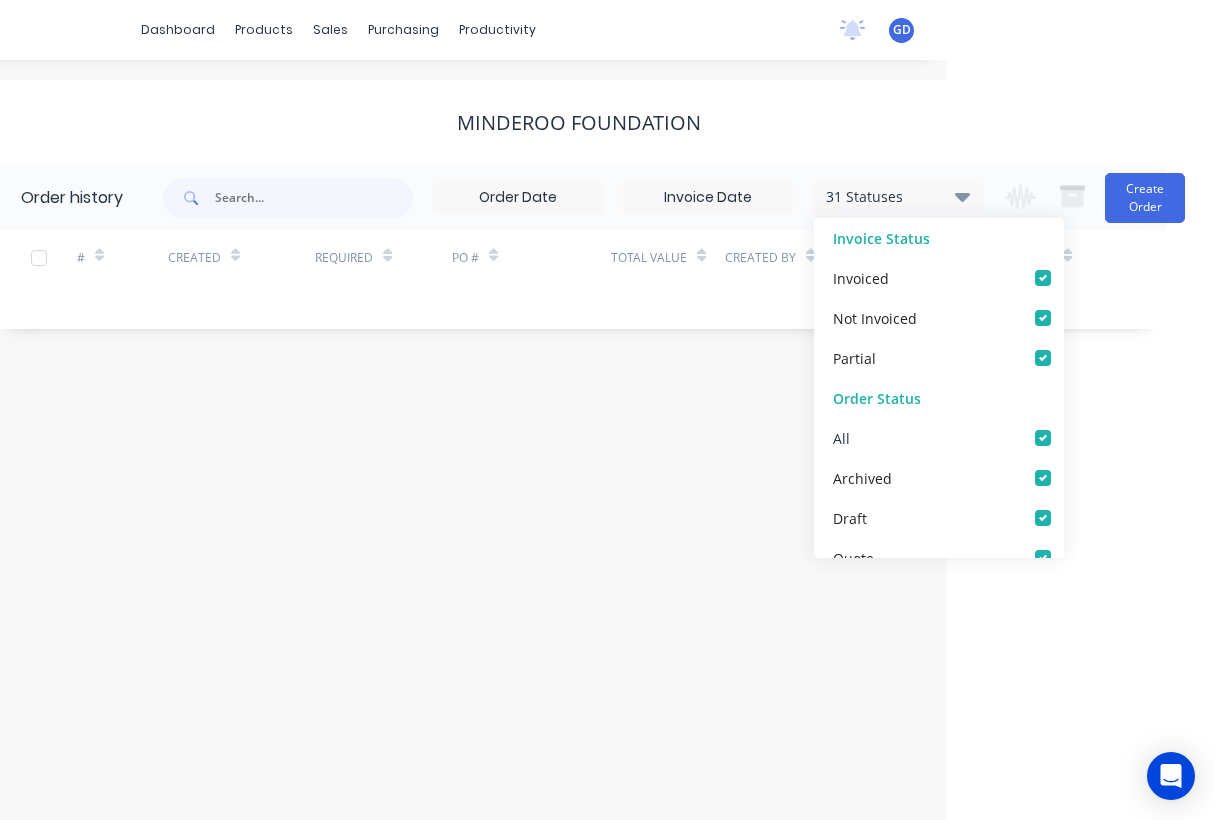 checkbox on "true" 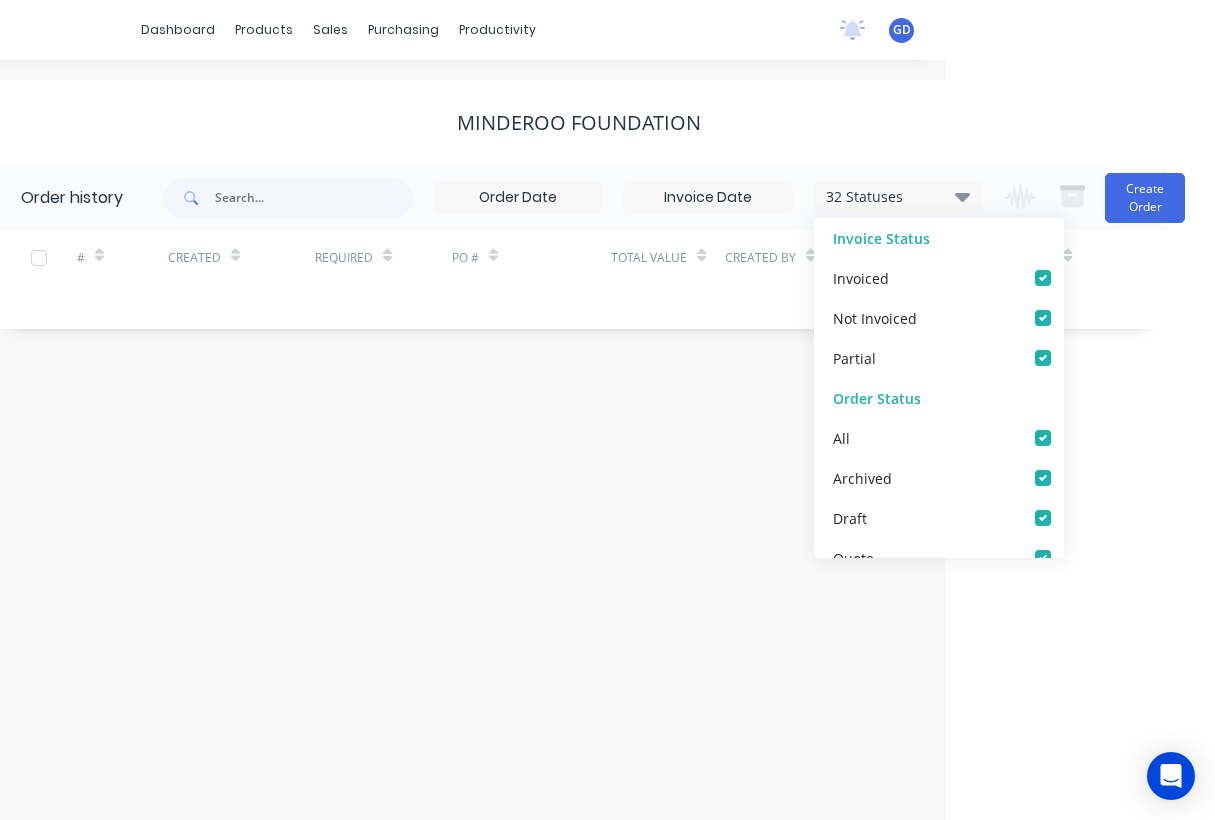 click on "Order history 32 Statuses Invoice Status Invoiced Not Invoiced Partial Order Status All Archived Draft Quote Submitted Multi Item Jobs Hold Waiting on Supplier Waiting Artwork Art Waiting Approval Approved Print- R2R Print - Fabric Print - Flat Bed Print - Mutoh Finishing - Fabric Finishing - Banner Finishing - Laminate Finishing - Cutting Waiting on Fabrication QA-Pack Dispatch Ready for Pick Up Ready for Delivery Ready for Install Pickedup/ Out 4 Delivery Completed Delivered Picked Up 31 Statuses Invoice Status Invoiced Not Invoiced Partial Order Status All Archived Draft Quote Submitted Multi Item Jobs Hold Waiting on Supplier Waiting Artwork Art Waiting Approval Approved Print- R2R Print - Fabric Print - Flat Bed Print - Mutoh Finishing - Fabric Finishing - Banner Finishing - Laminate Finishing - Cutting Waiting on Fabrication QA-Pack Dispatch Ready for Pick Up Ready for Delivery Ready for Install Pickedup/ Out 4 Delivery Completed Delivered Picked Up Change order status Submitted Multi Item Jobs Hold Art" at bounding box center [578, 247] 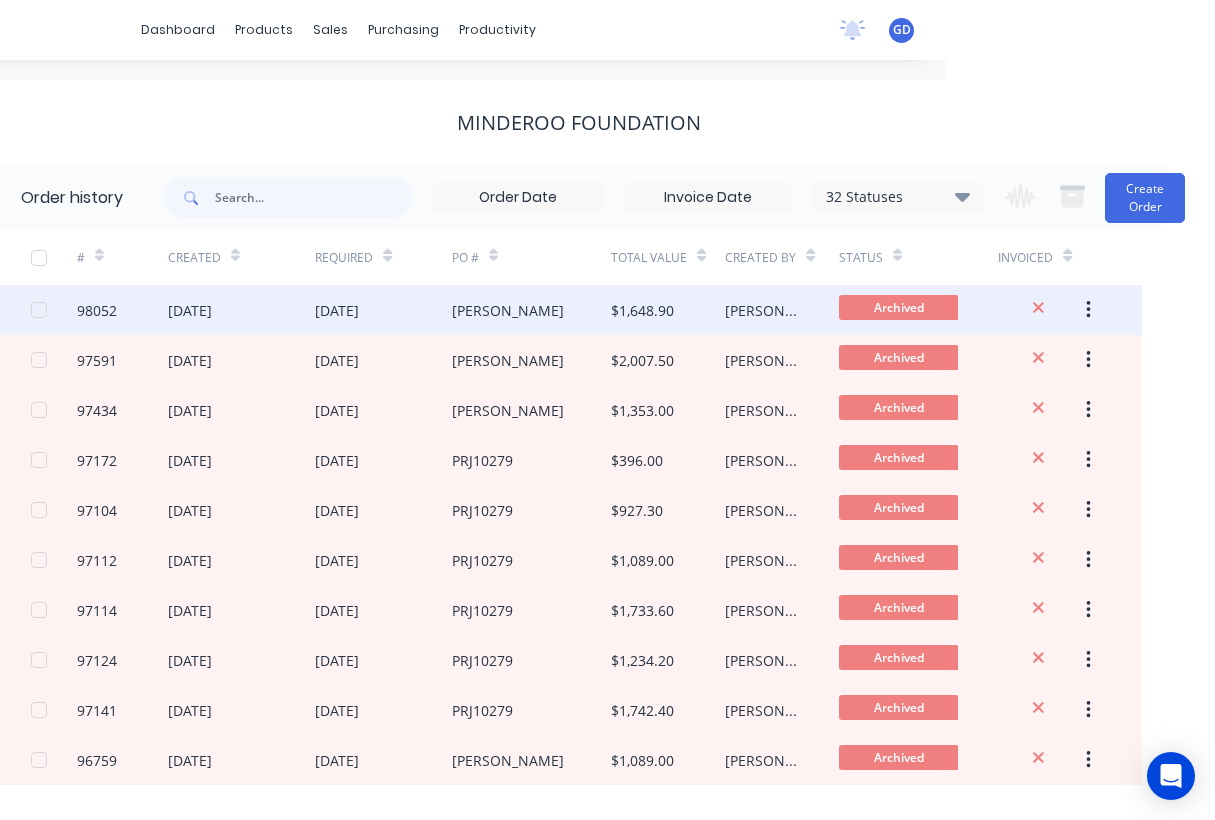 click on "98052" at bounding box center [97, 310] 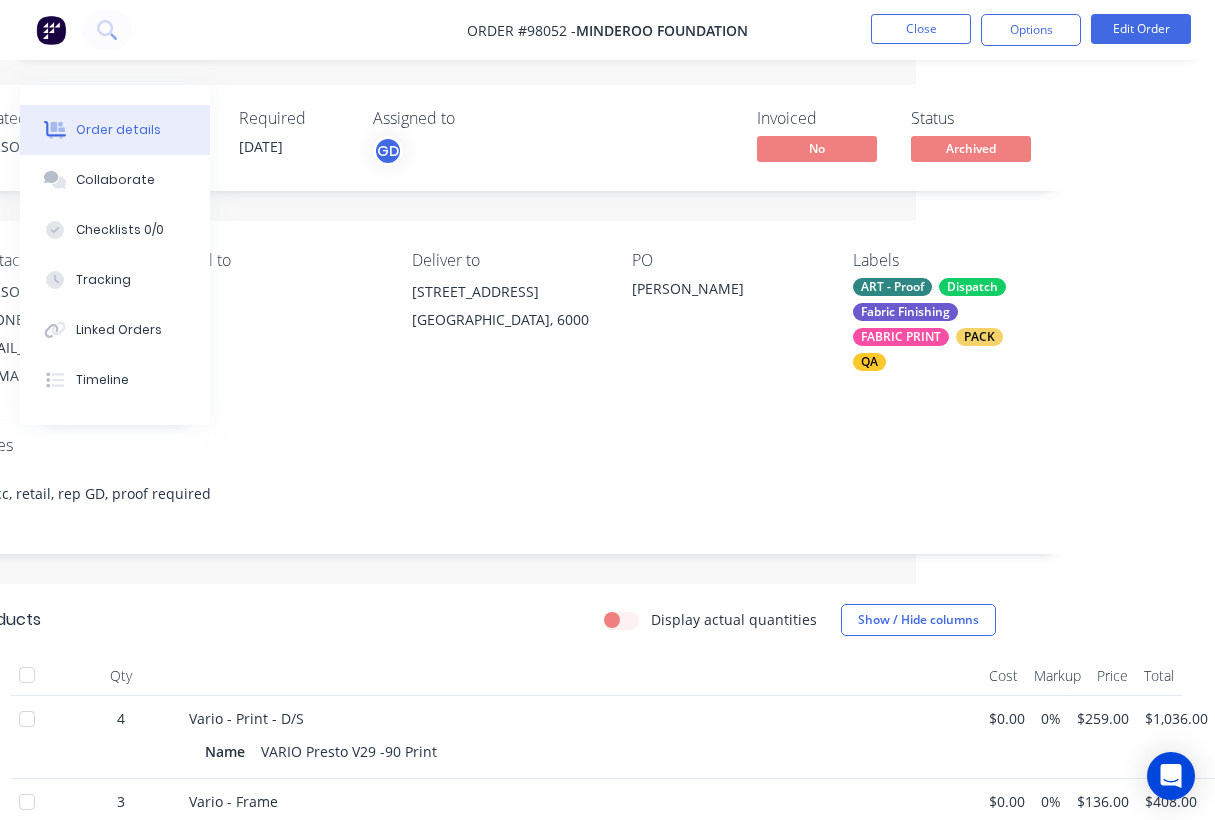 scroll, scrollTop: 0, scrollLeft: 0, axis: both 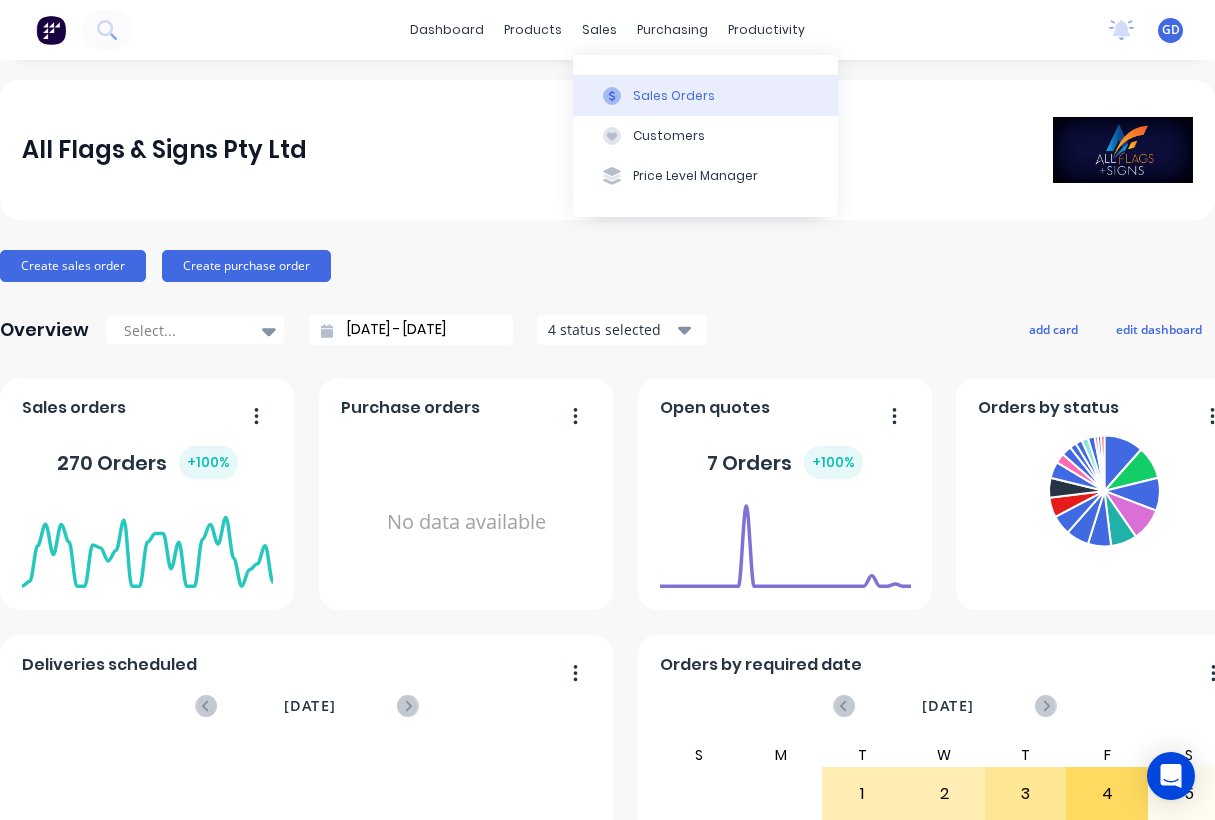click on "Sales Orders" at bounding box center (674, 96) 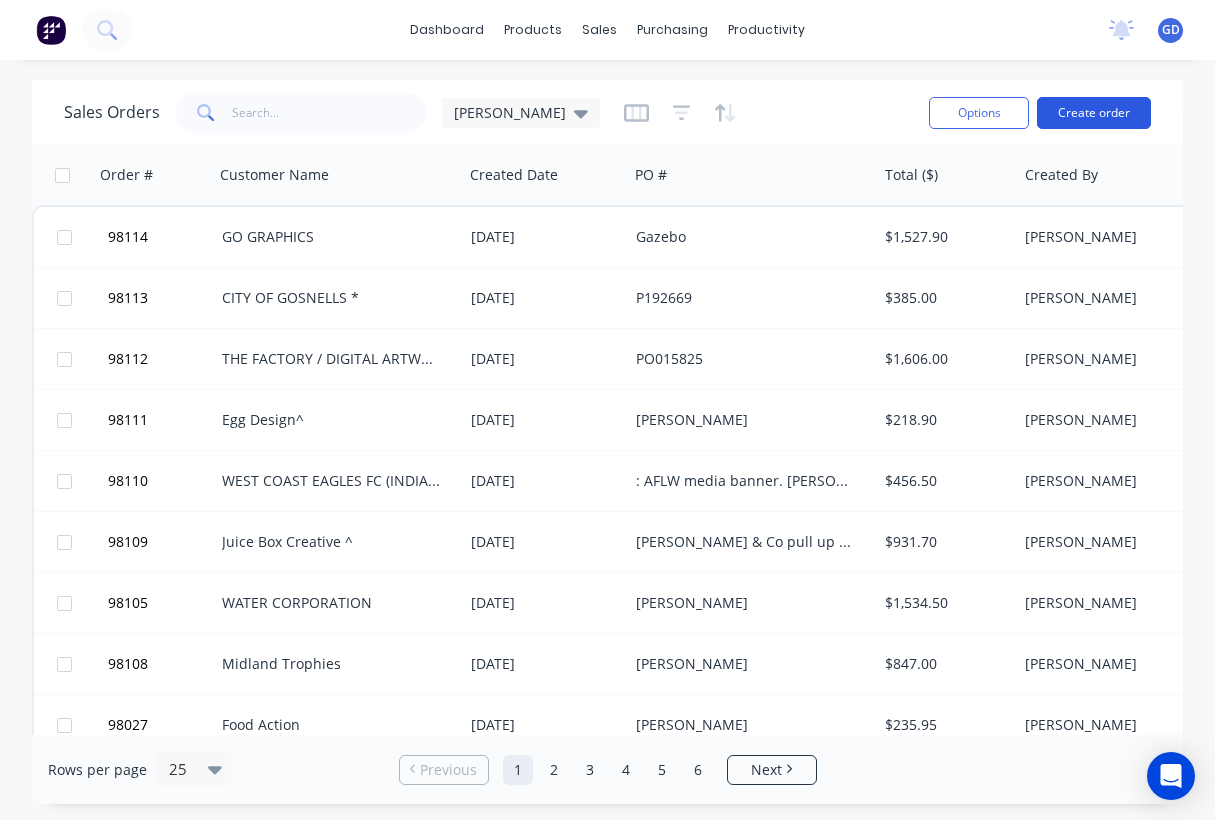 click on "Create order" at bounding box center [1094, 113] 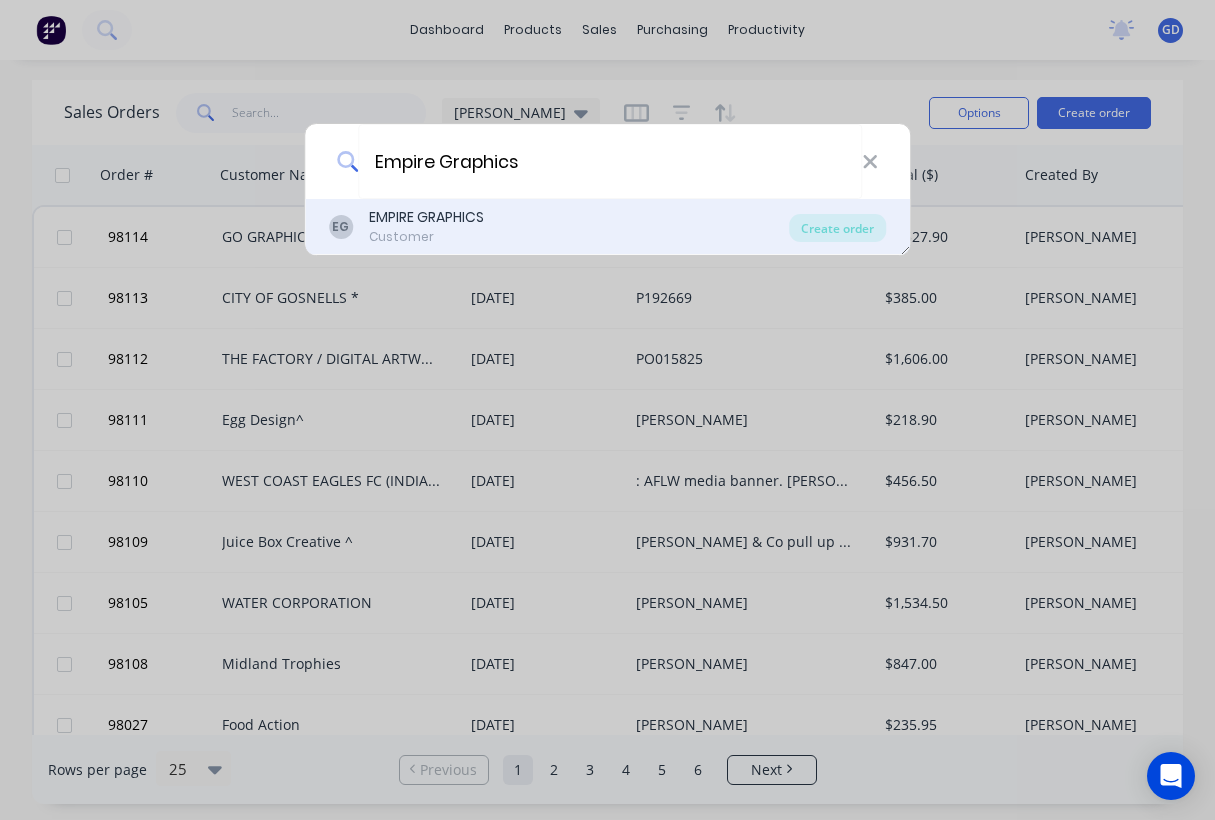 type on "Empire Graphics" 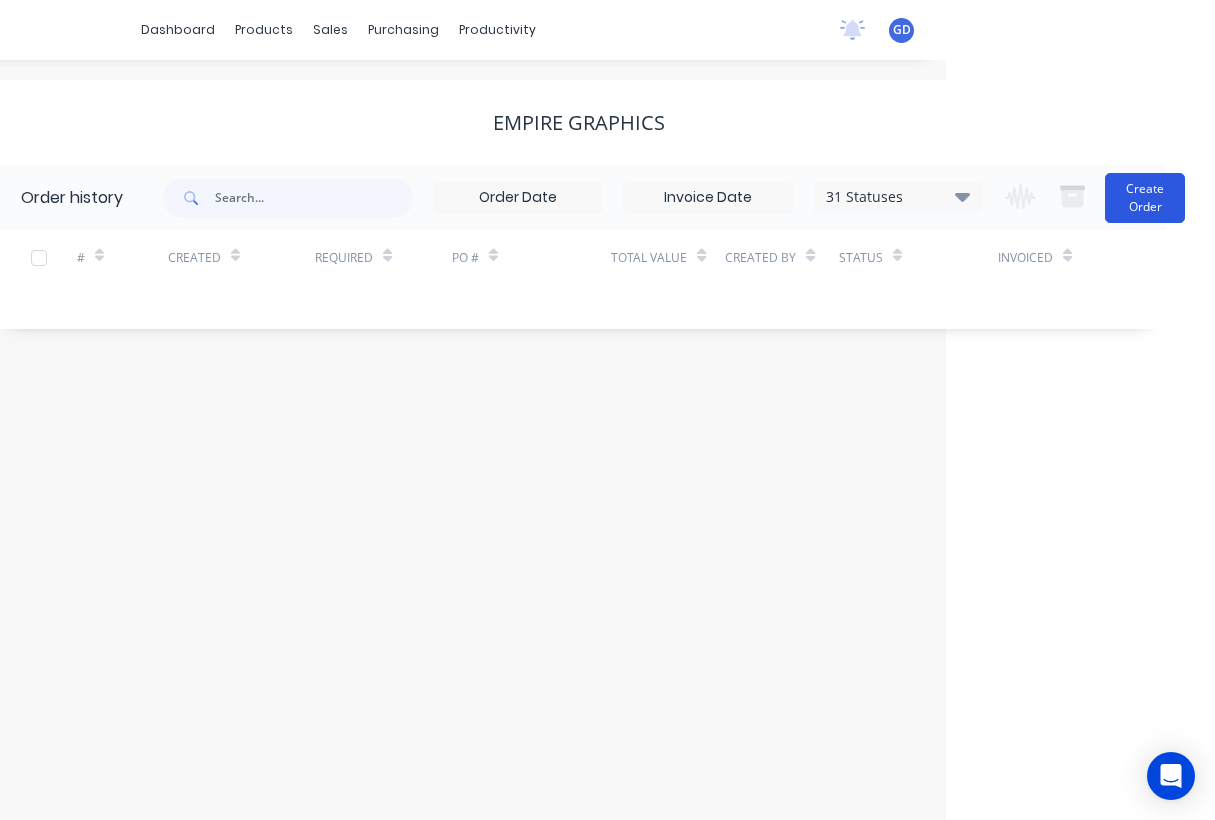 scroll, scrollTop: 0, scrollLeft: 269, axis: horizontal 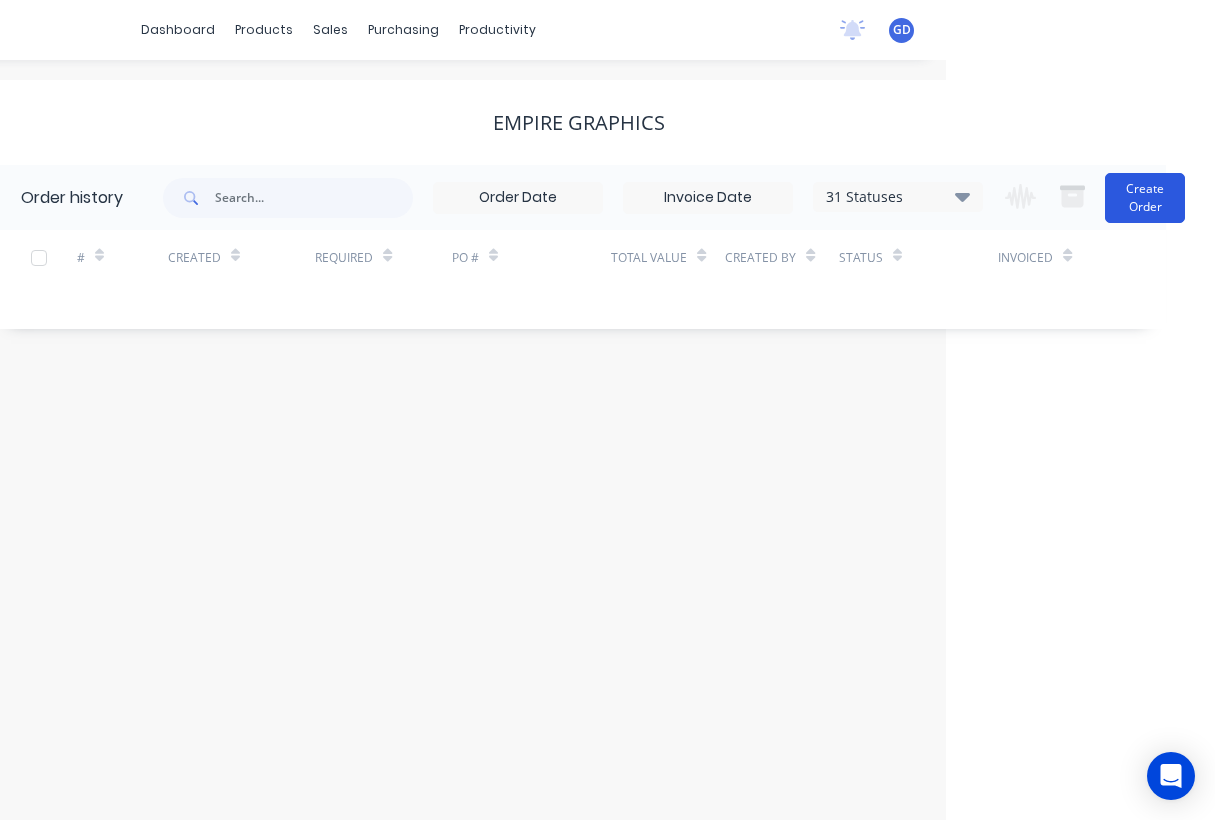 click on "Create Order" at bounding box center [1145, 198] 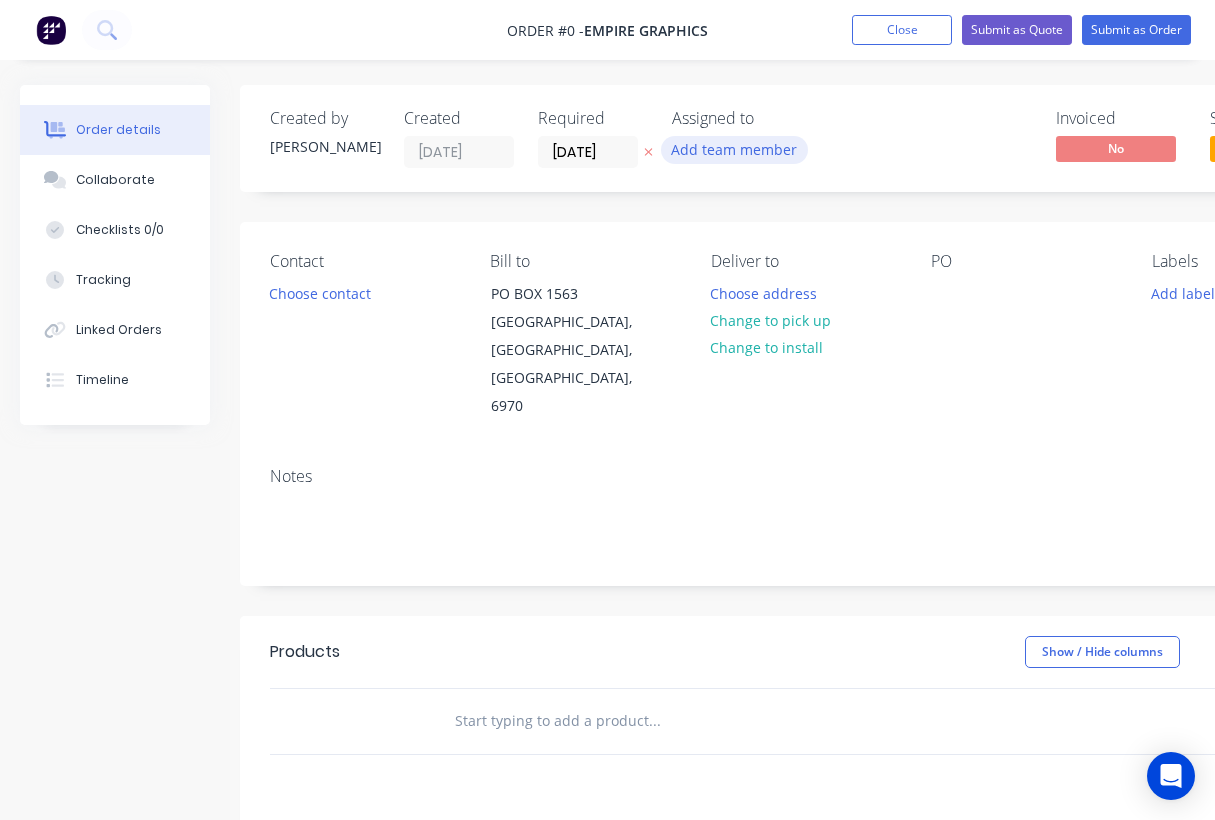 click on "Add team member" at bounding box center (734, 149) 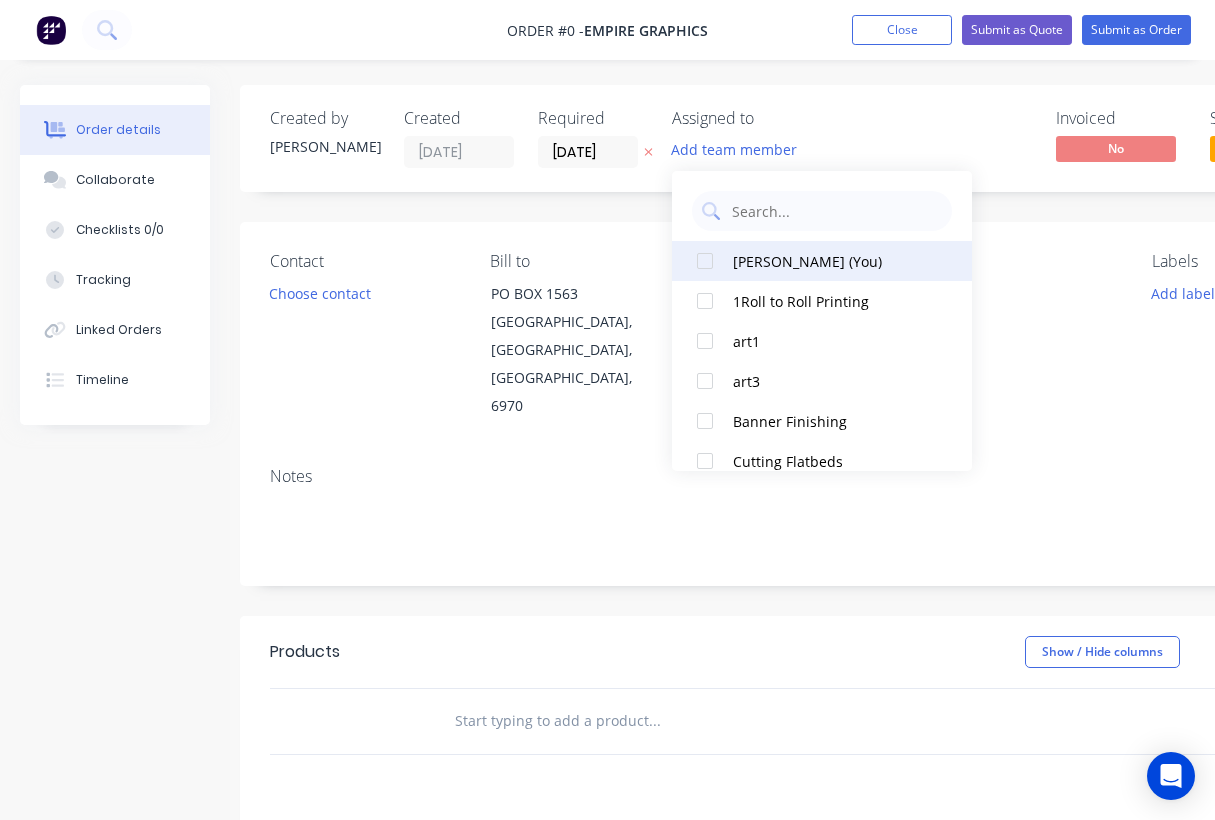 click at bounding box center [705, 261] 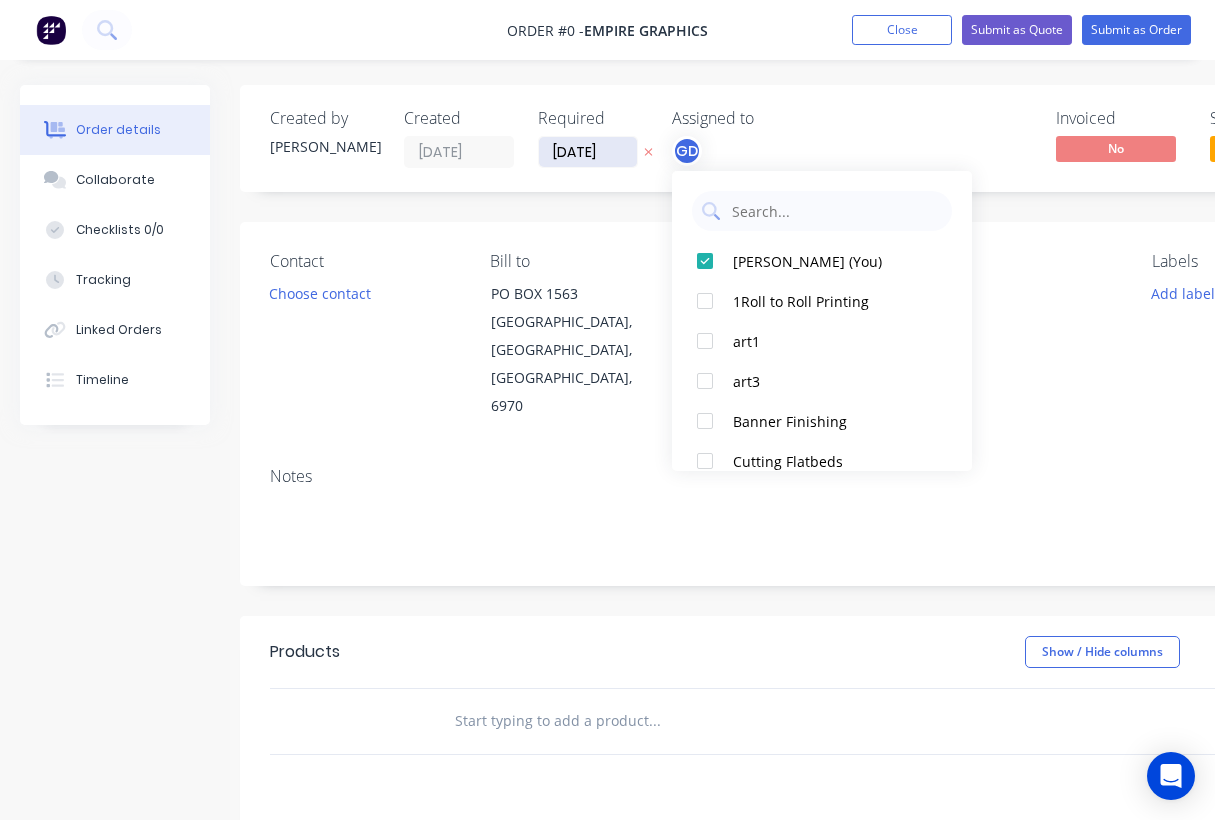click on "Order details Collaborate Checklists 0/0 Tracking Linked Orders Timeline   Order details   Collaborate   Checklists   Tracking   Linked Orders   Timeline Created by Gino Created 30/07/25 Required 30/07/25 Assigned to GD Invoiced No Status Draft Contact Choose contact Bill to PO BOX 1563  CANNING VALE DC, Western Australia, Australia, 6970 Deliver to Choose address Change to pick up Change to install PO Labels Add labels Notes Products Show / Hide columns Add product     add delivery fee add markup add discount Labour $0.00 Sub total $0.00 Margin $0.00  ( 0 %) Tax $0.00 Total $0.00" at bounding box center (695, 675) 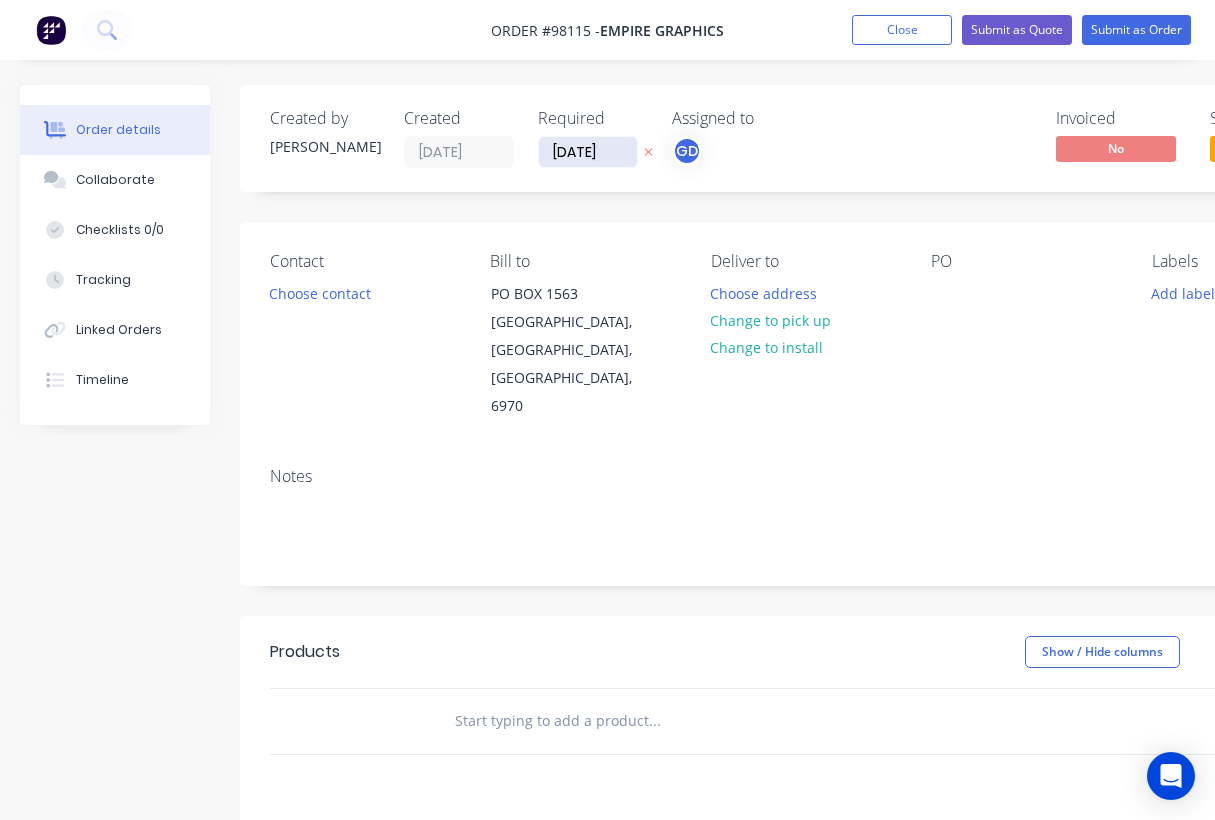 click on "30/07/25" at bounding box center (588, 152) 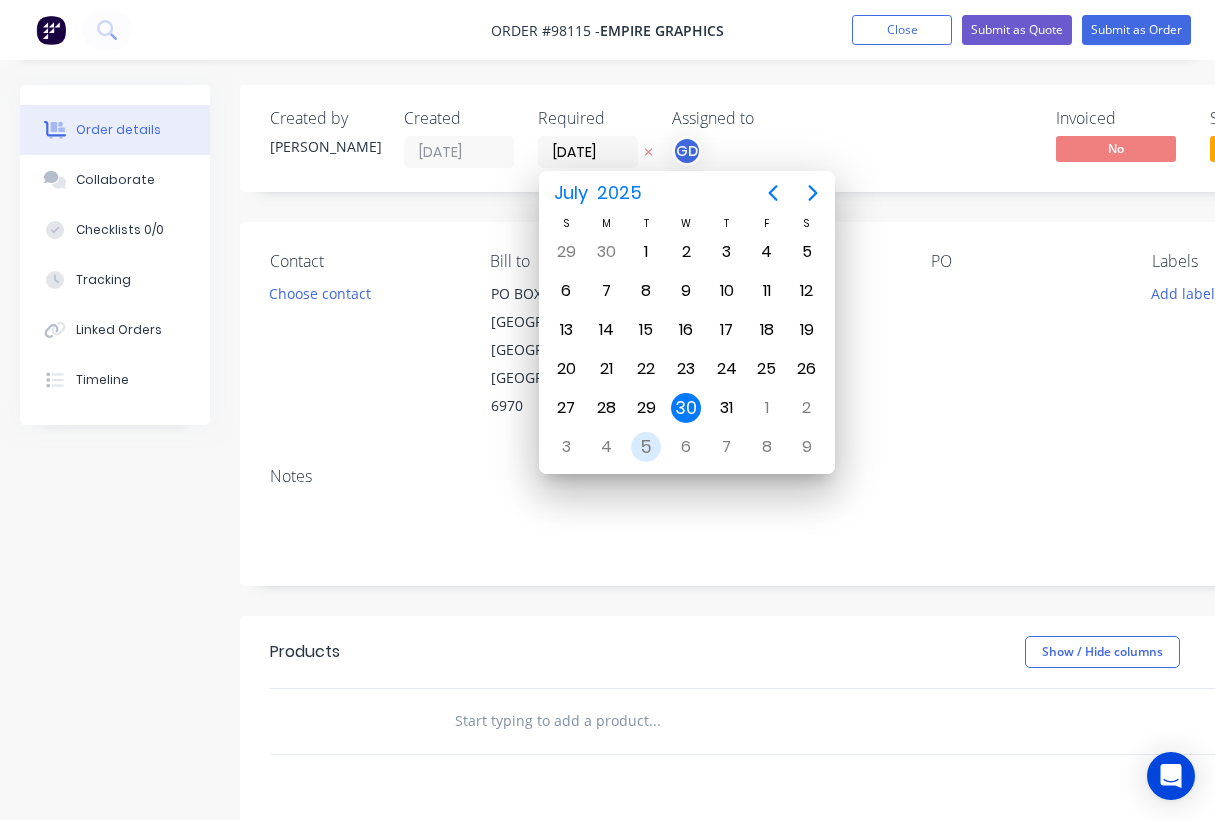 click on "5" at bounding box center [646, 447] 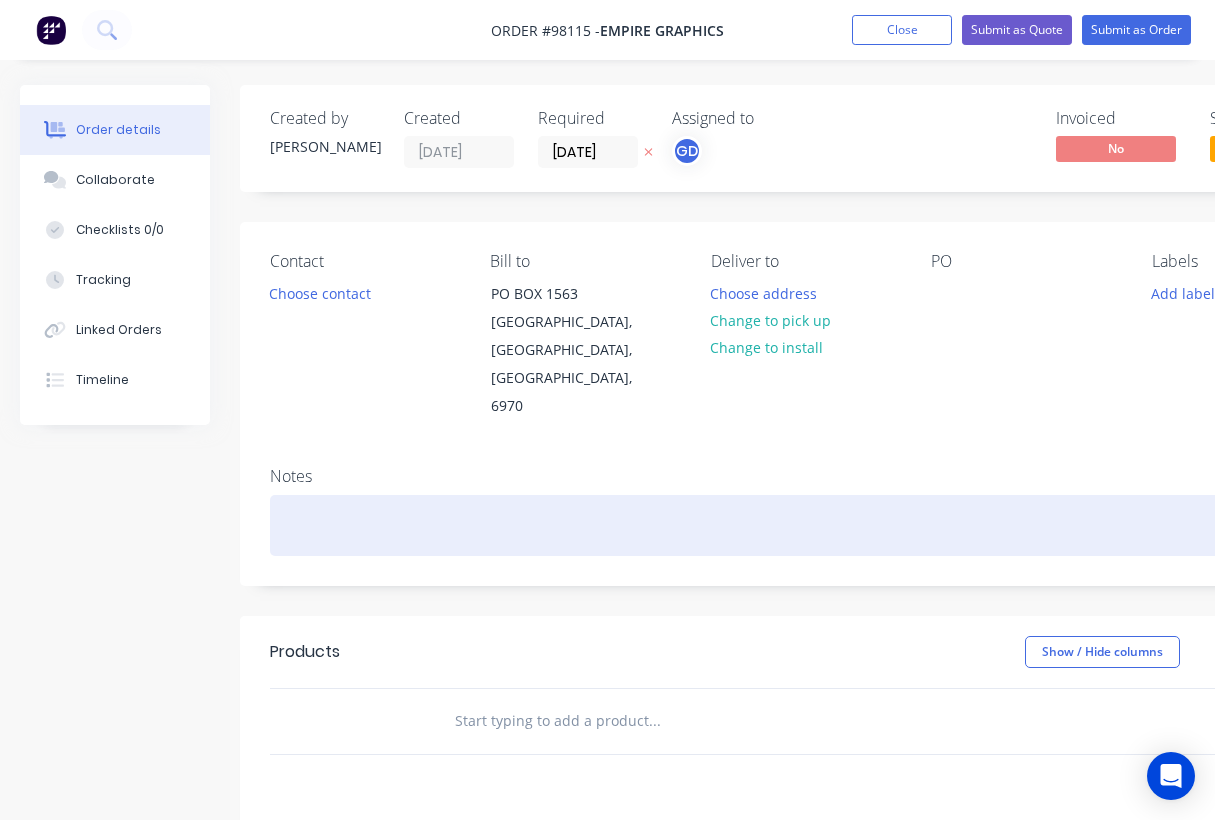 click at bounding box center (805, 525) 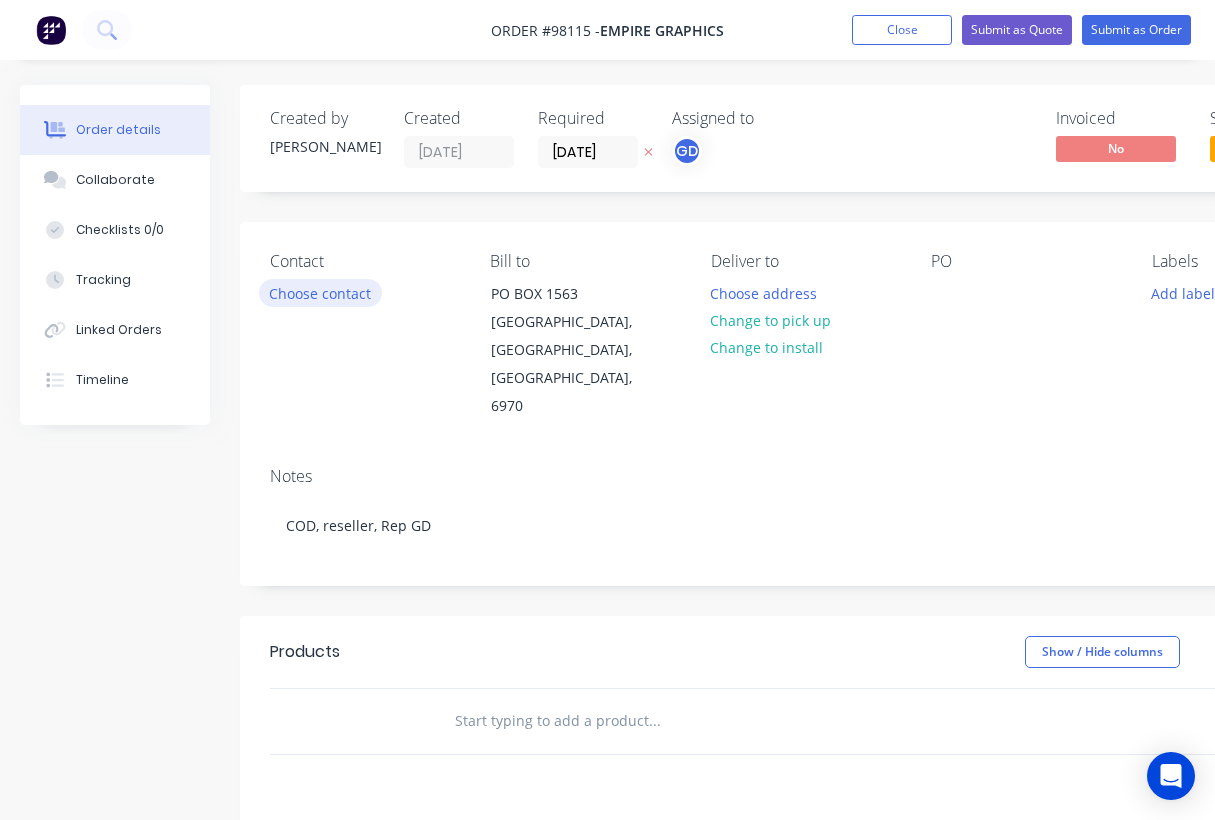 click on "Choose contact" at bounding box center [320, 292] 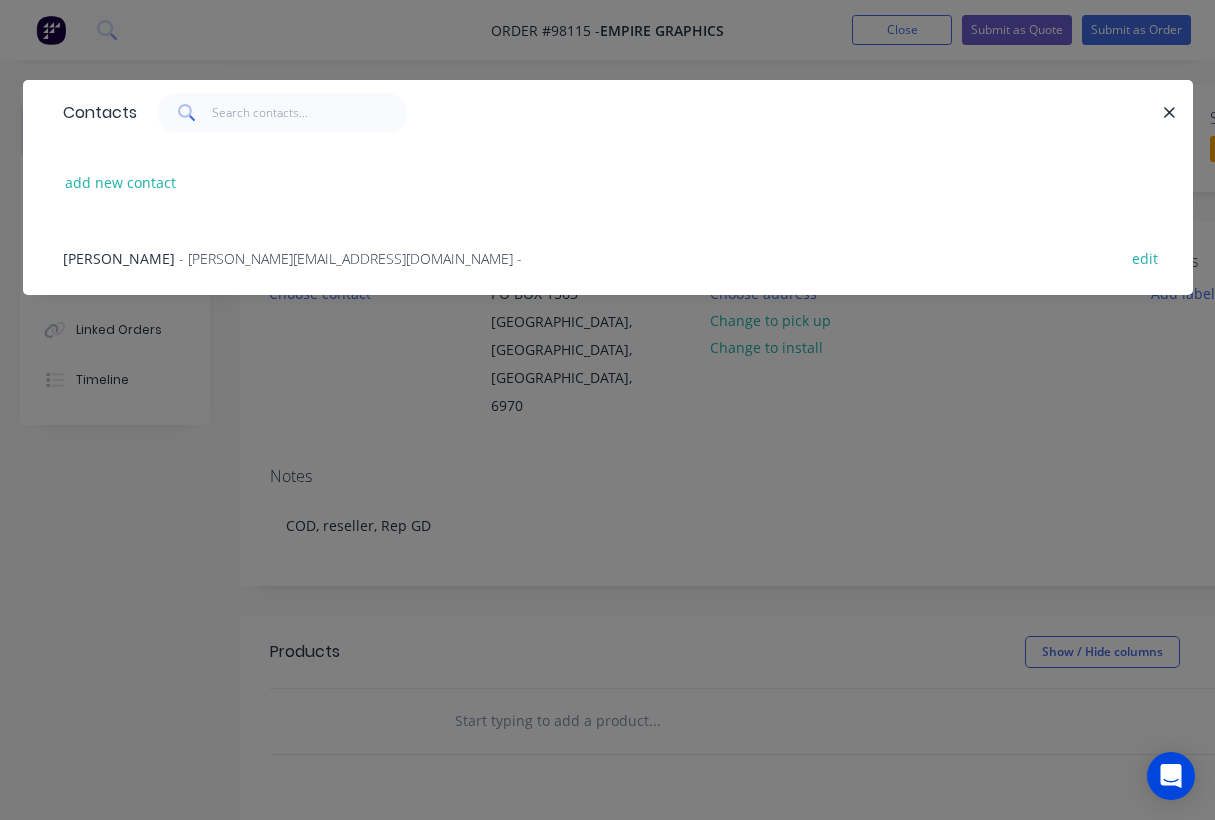 click on "Craig Bottrell" at bounding box center (119, 258) 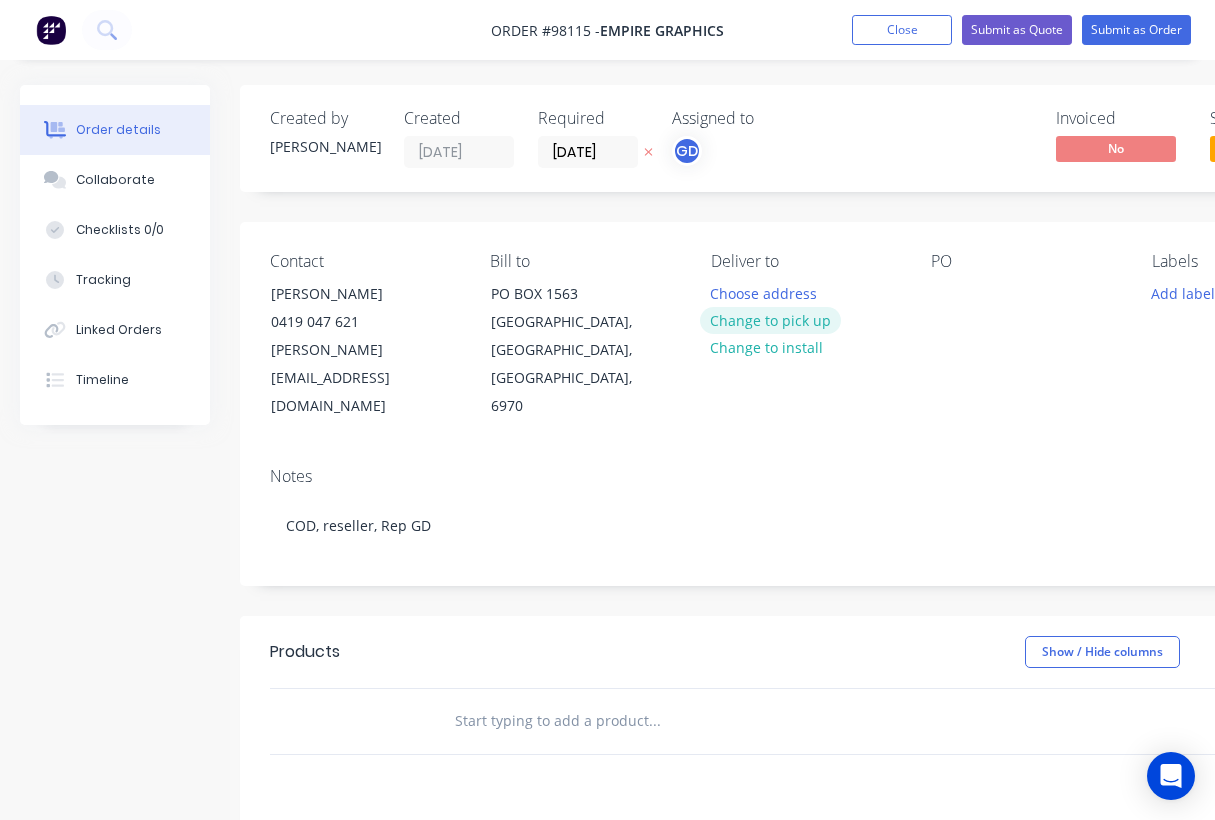 click on "Change to pick up" at bounding box center [771, 320] 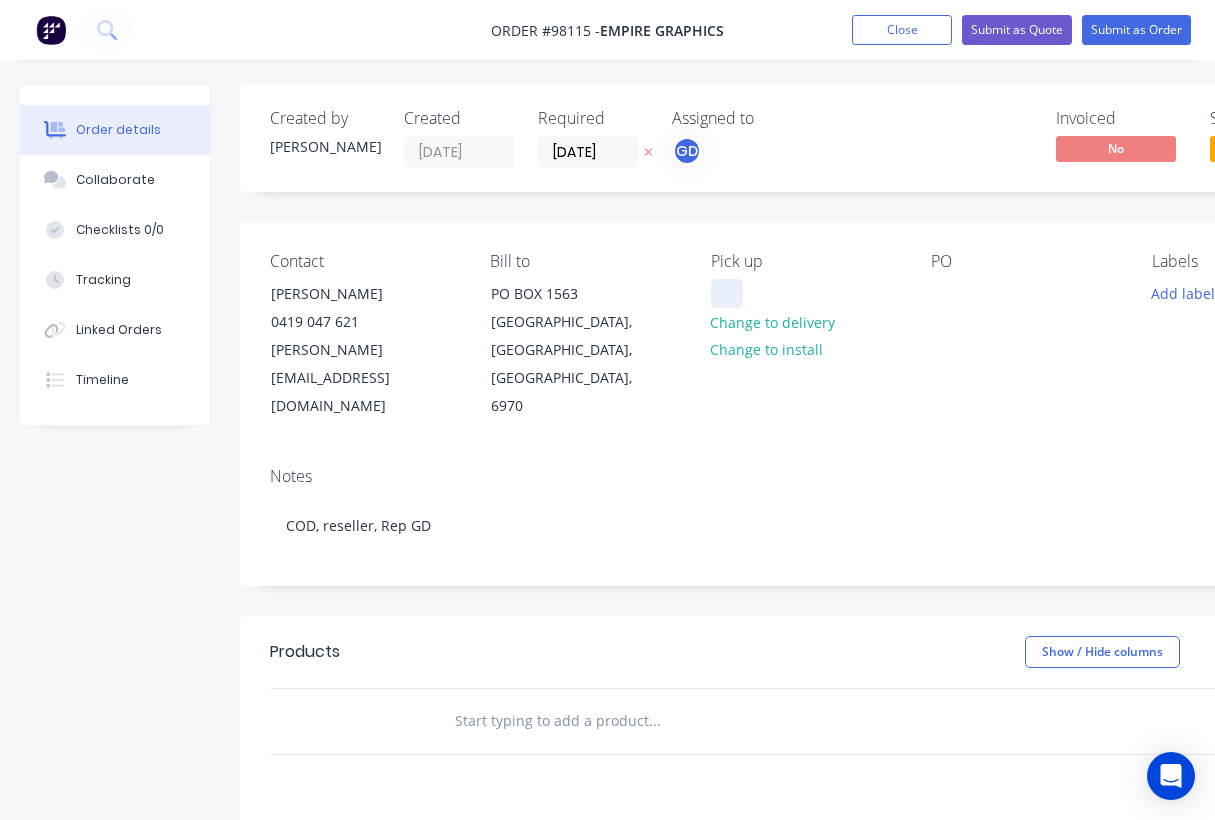 click at bounding box center (727, 293) 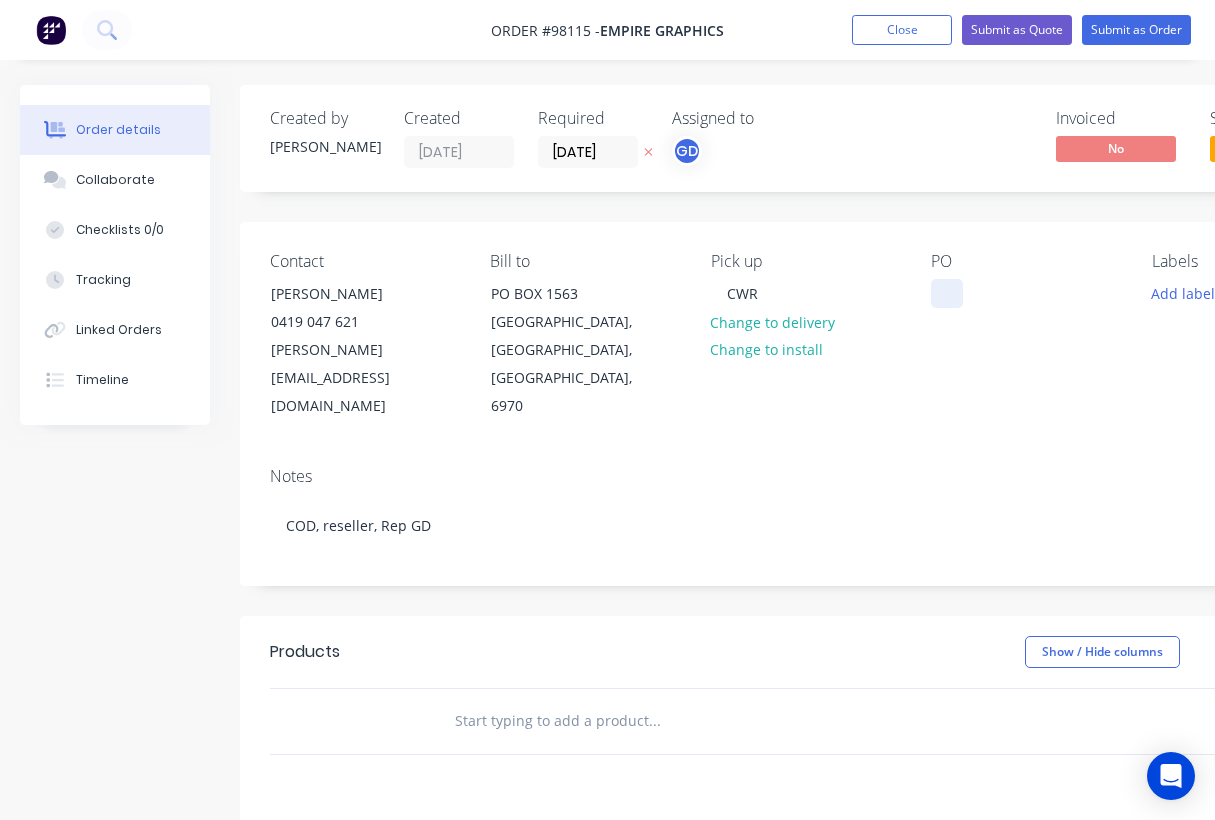 click at bounding box center [947, 293] 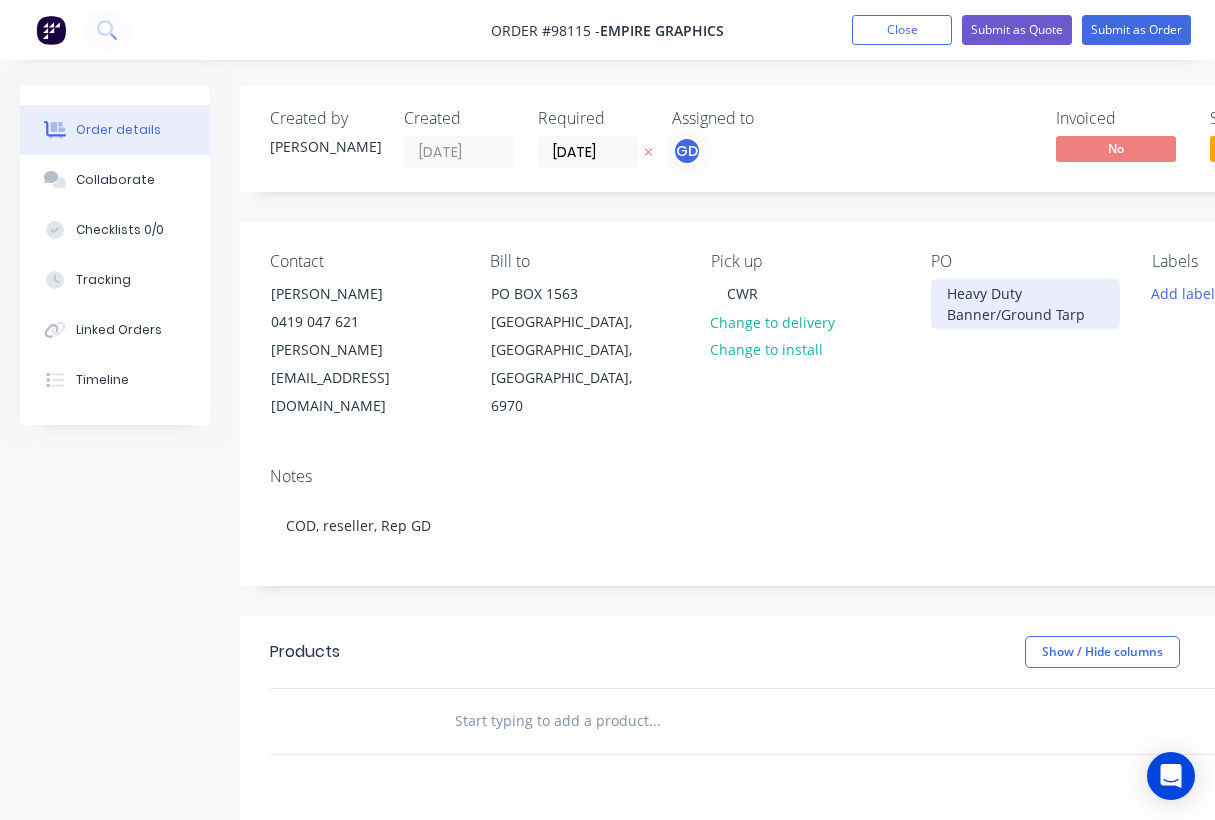 type 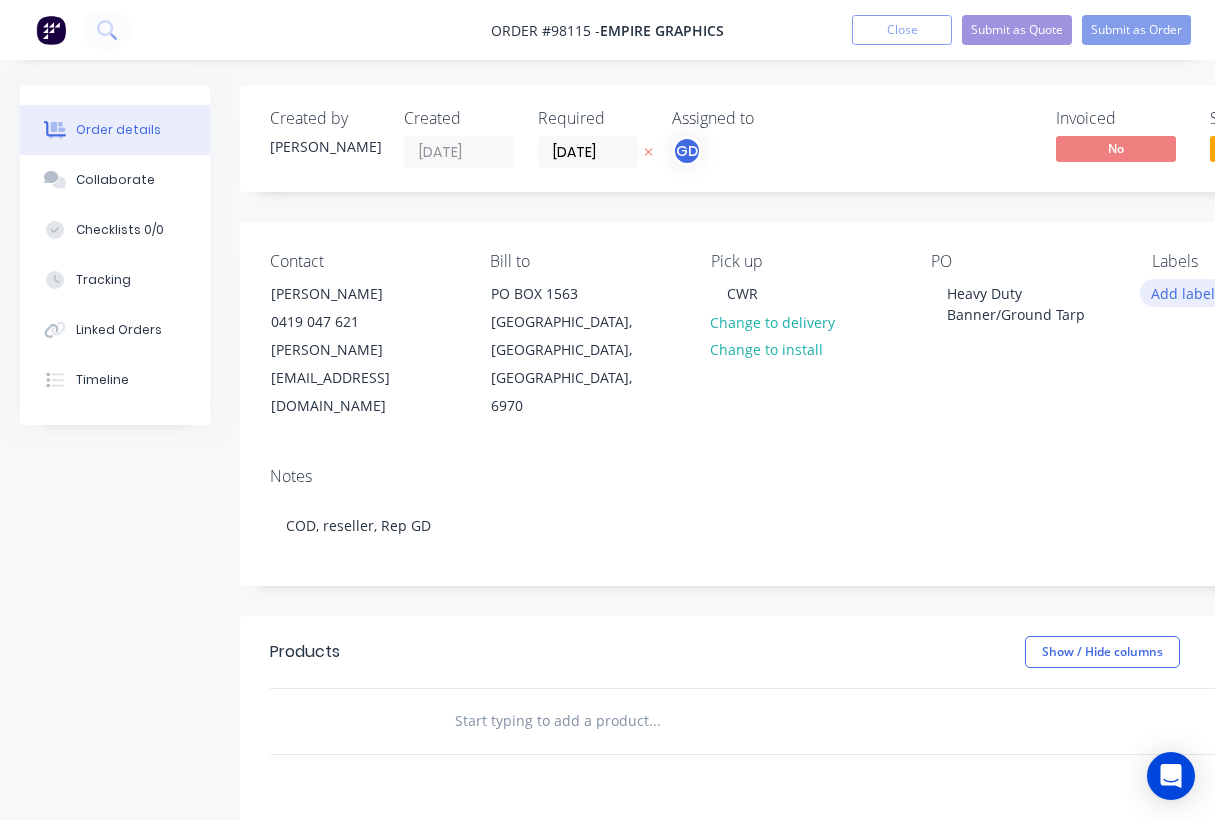 click on "Add labels" at bounding box center (1186, 292) 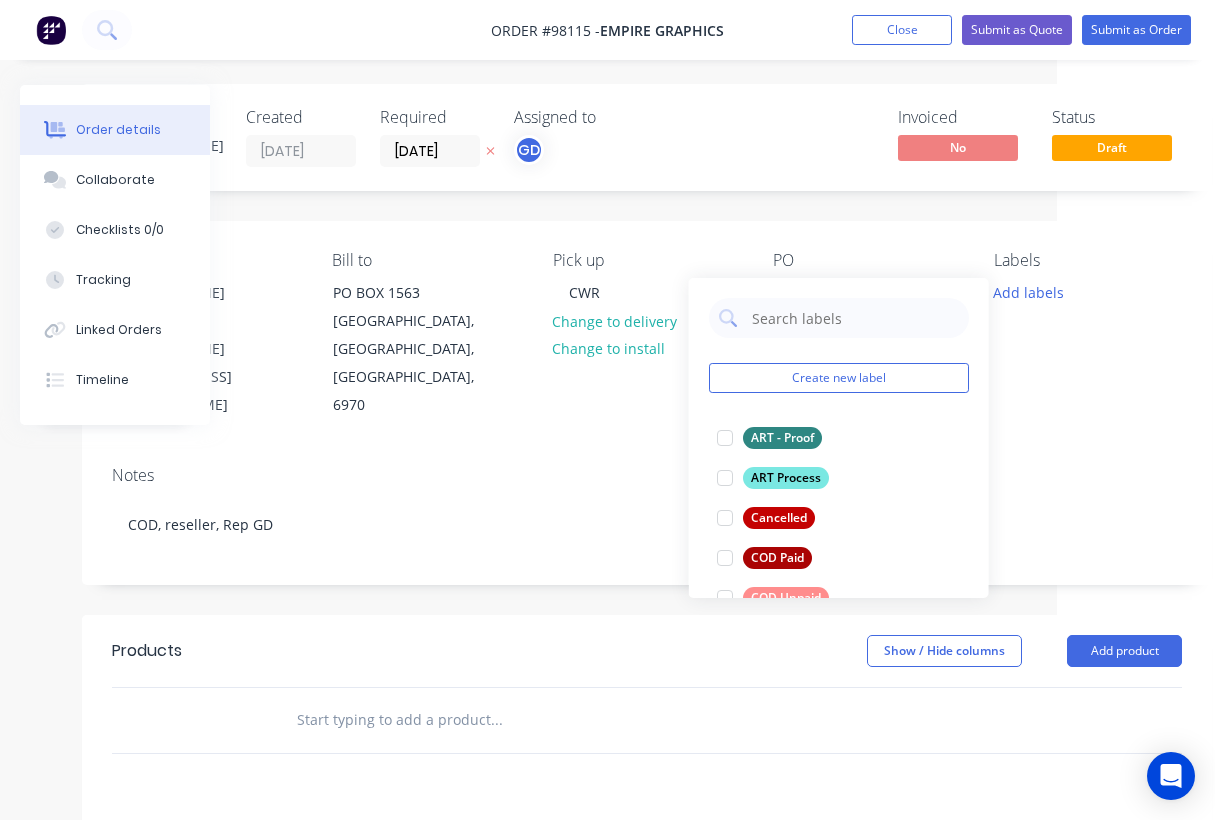 scroll, scrollTop: 3, scrollLeft: 158, axis: both 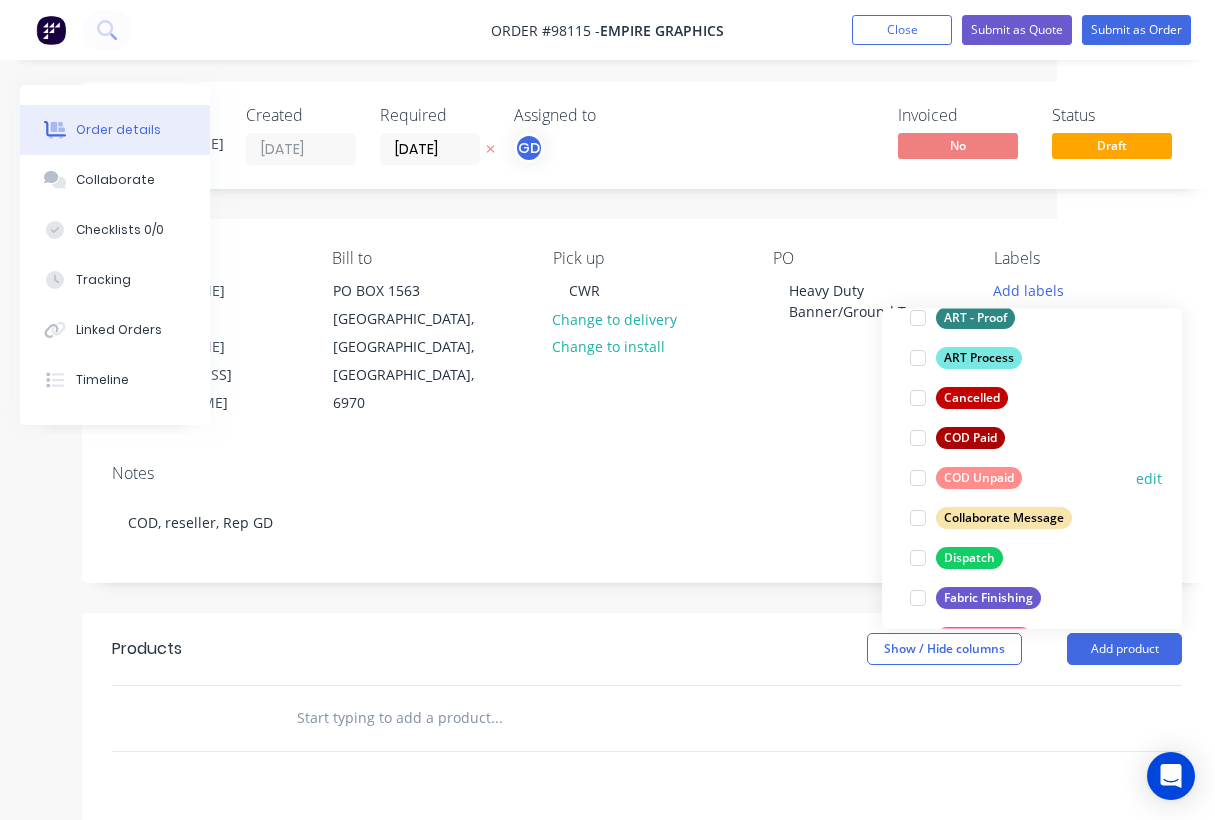 click on "COD Unpaid" at bounding box center [979, 478] 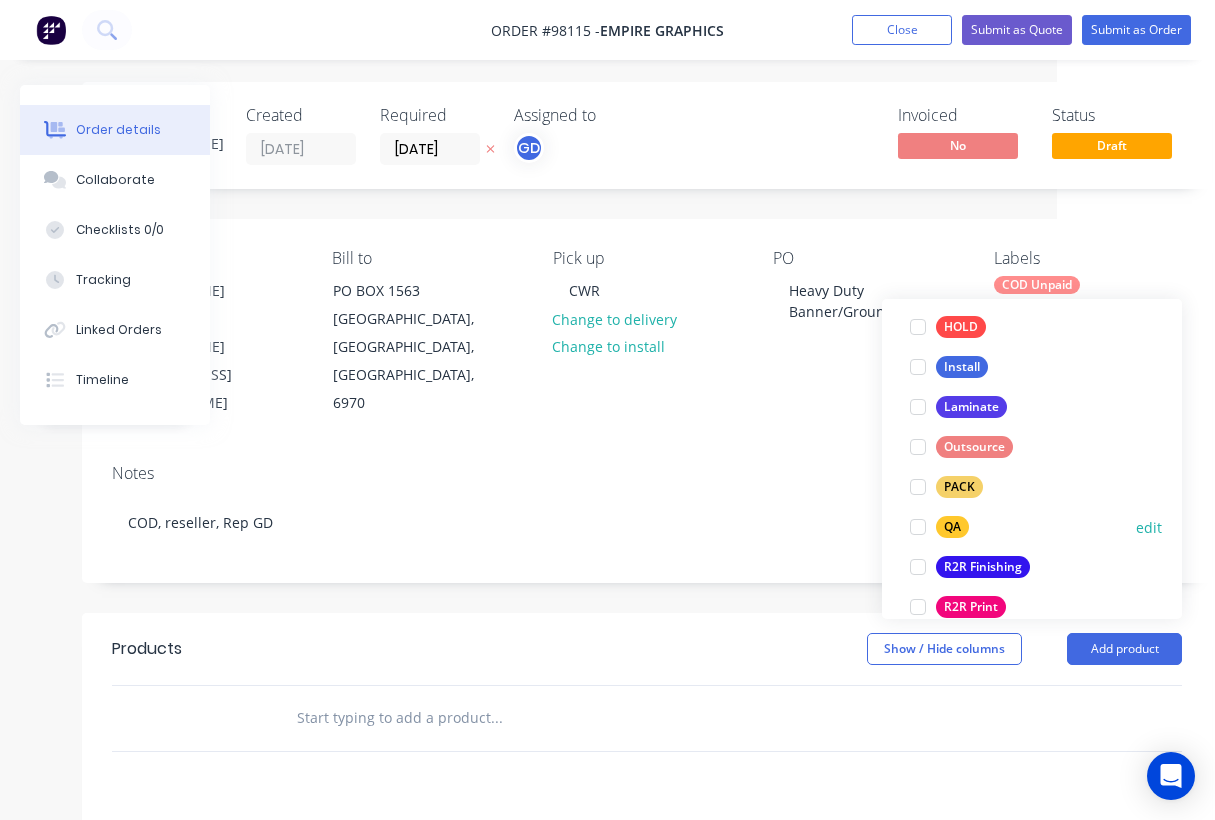 scroll, scrollTop: 746, scrollLeft: 0, axis: vertical 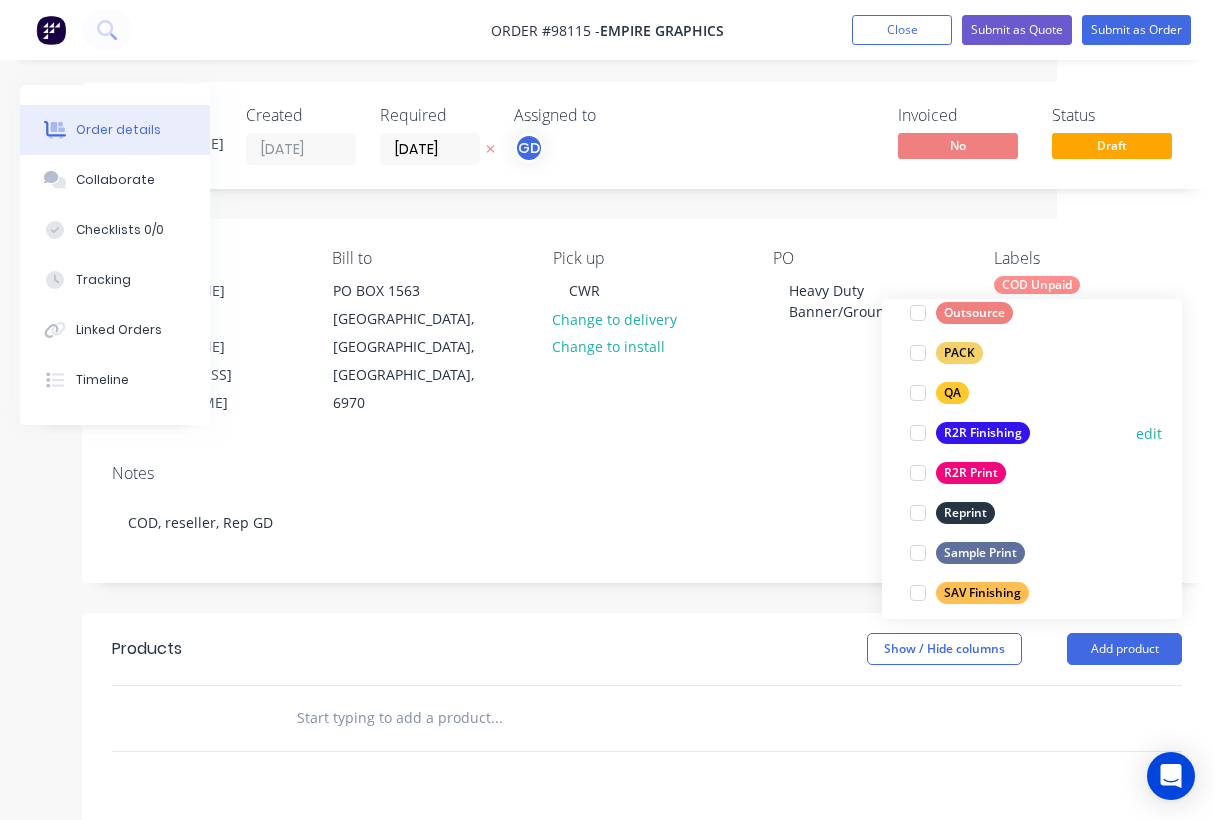 click on "R2R Finishing" at bounding box center [983, 433] 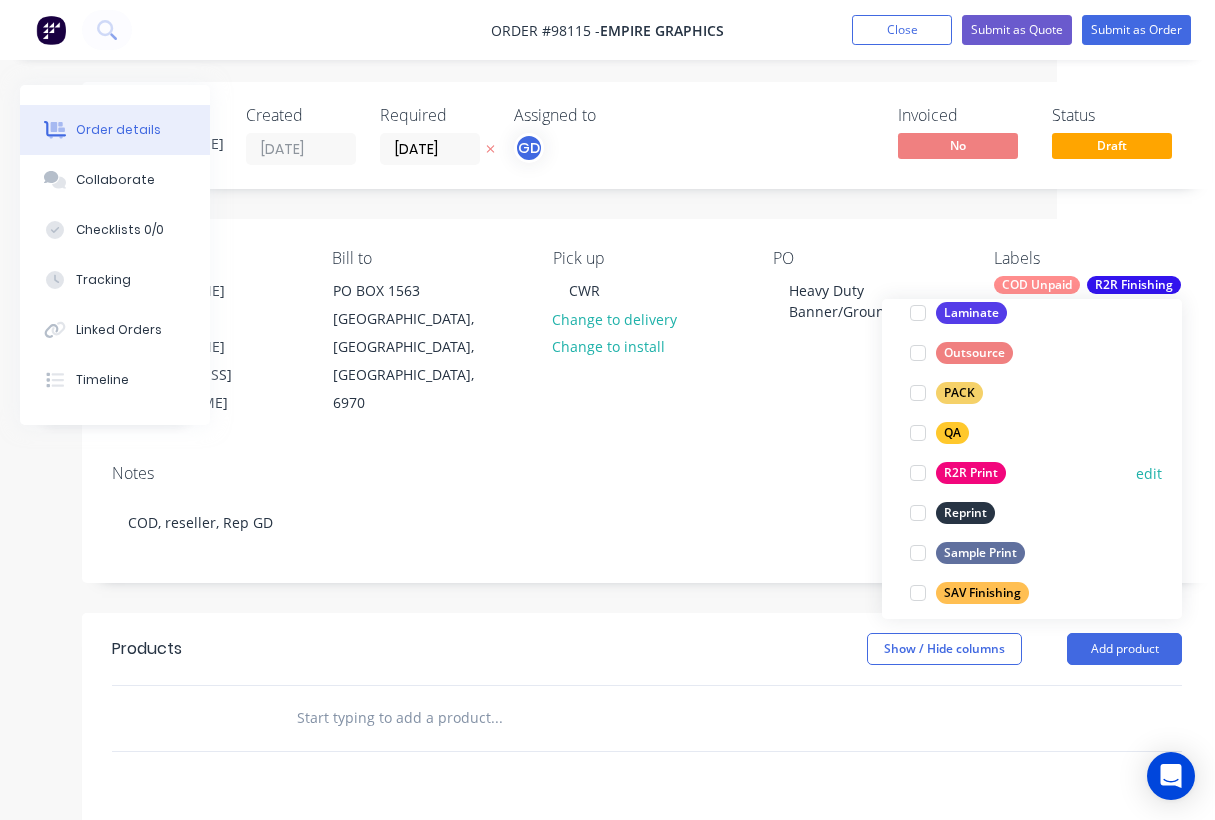 click on "R2R Print" at bounding box center [971, 473] 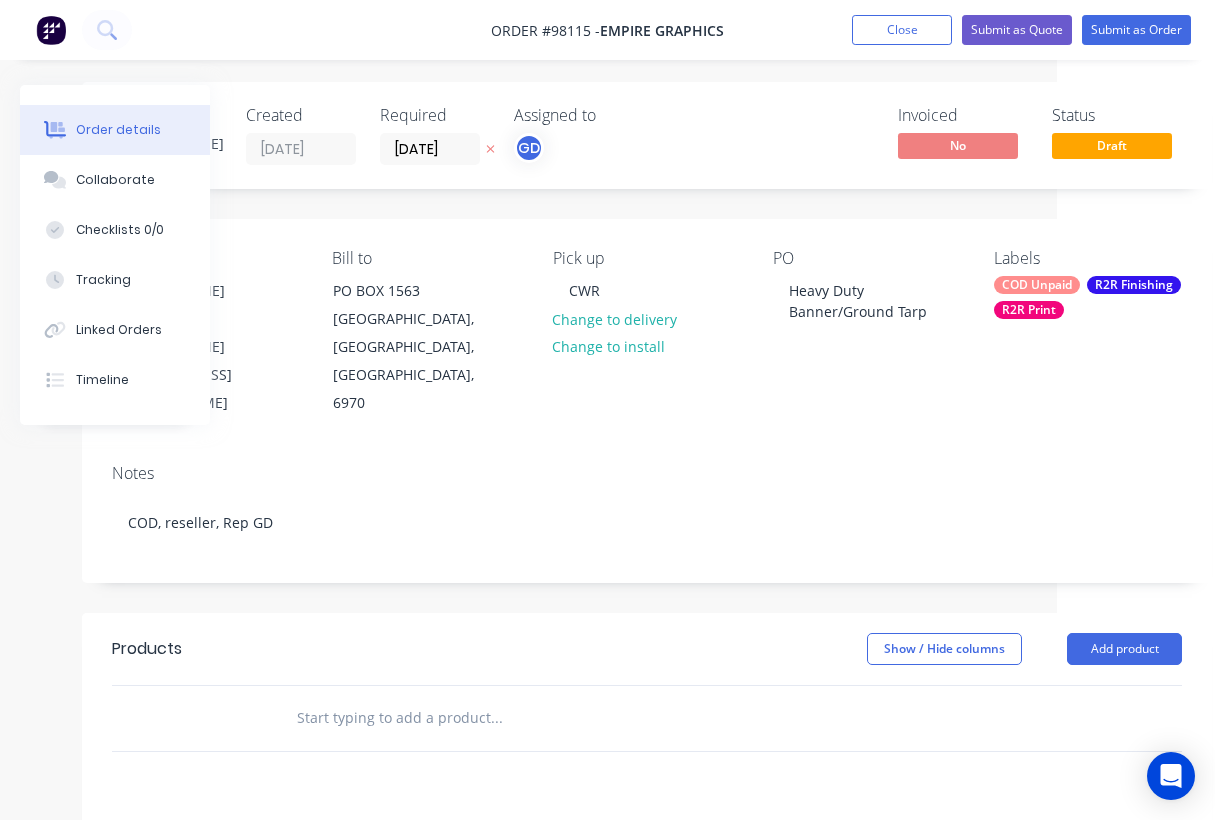 click on "Notes" at bounding box center (647, 473) 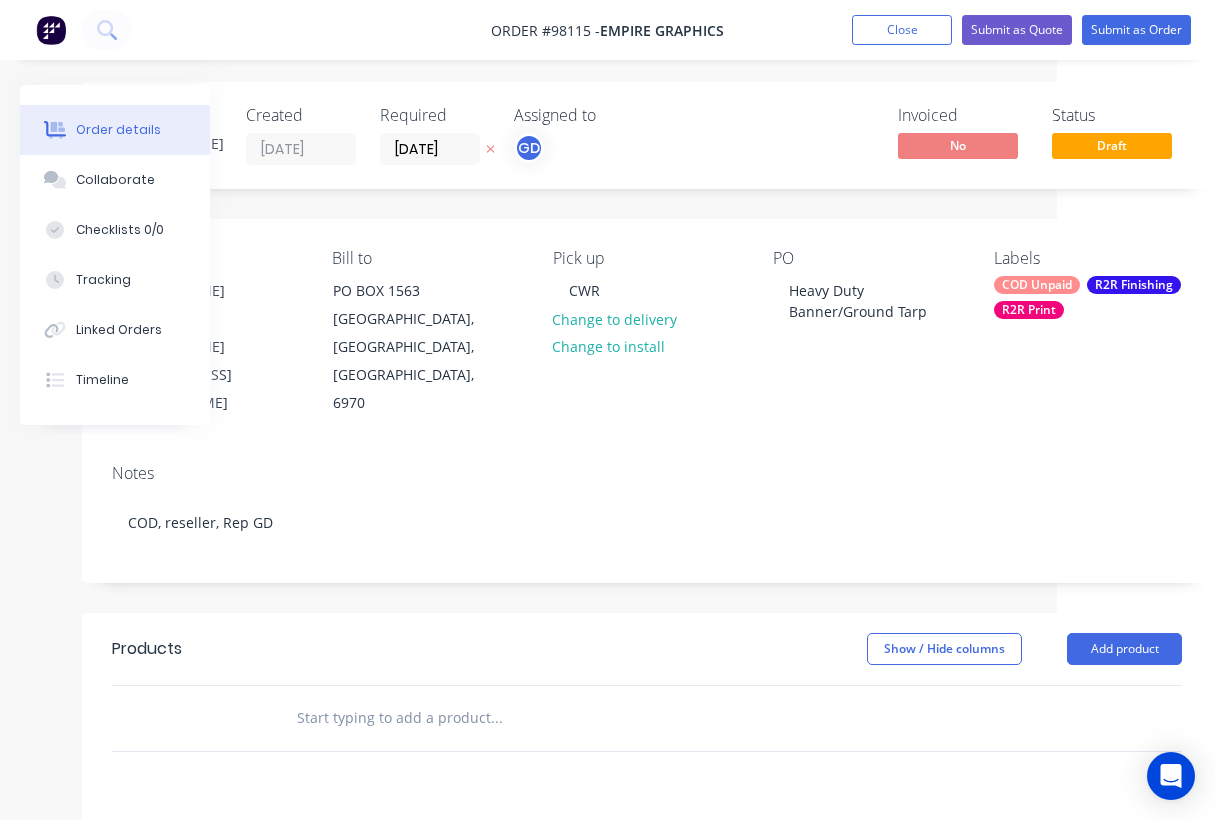 click at bounding box center (496, 718) 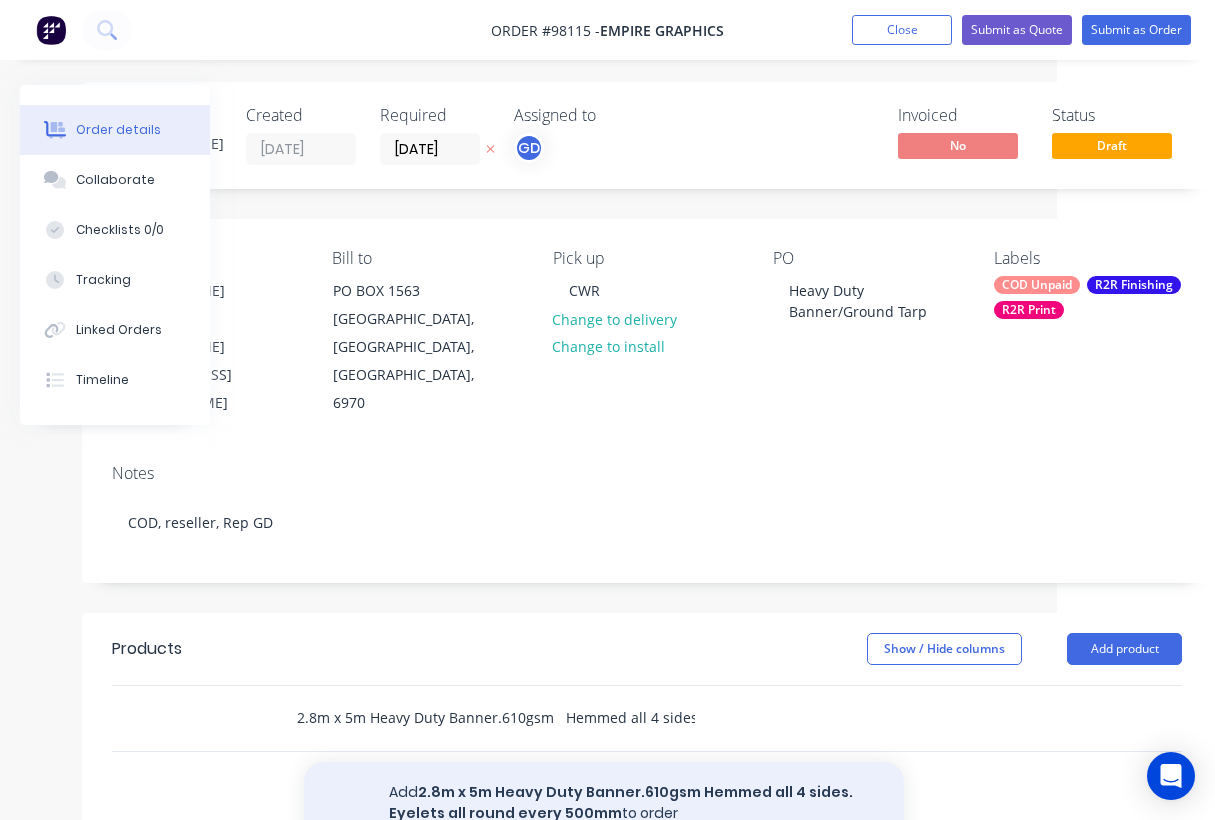 type on "2.8m x 5m Heavy Duty Banner.610gsm   Hemmed all 4 sides. Eyelets all round every 500mm" 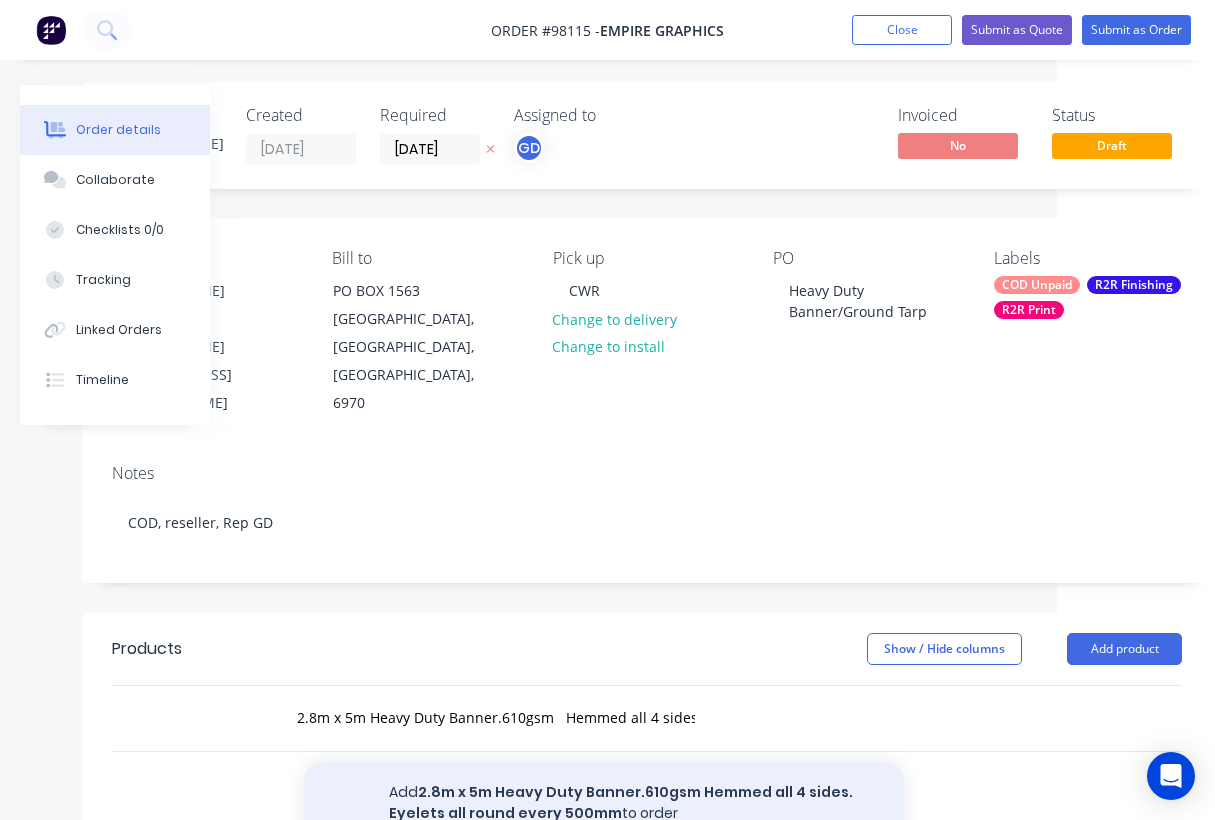 click on "Add  2.8m x 5m Heavy Duty Banner.610gsm   Hemmed all 4 sides. Eyelets all round every 500mm  to order" at bounding box center [604, 803] 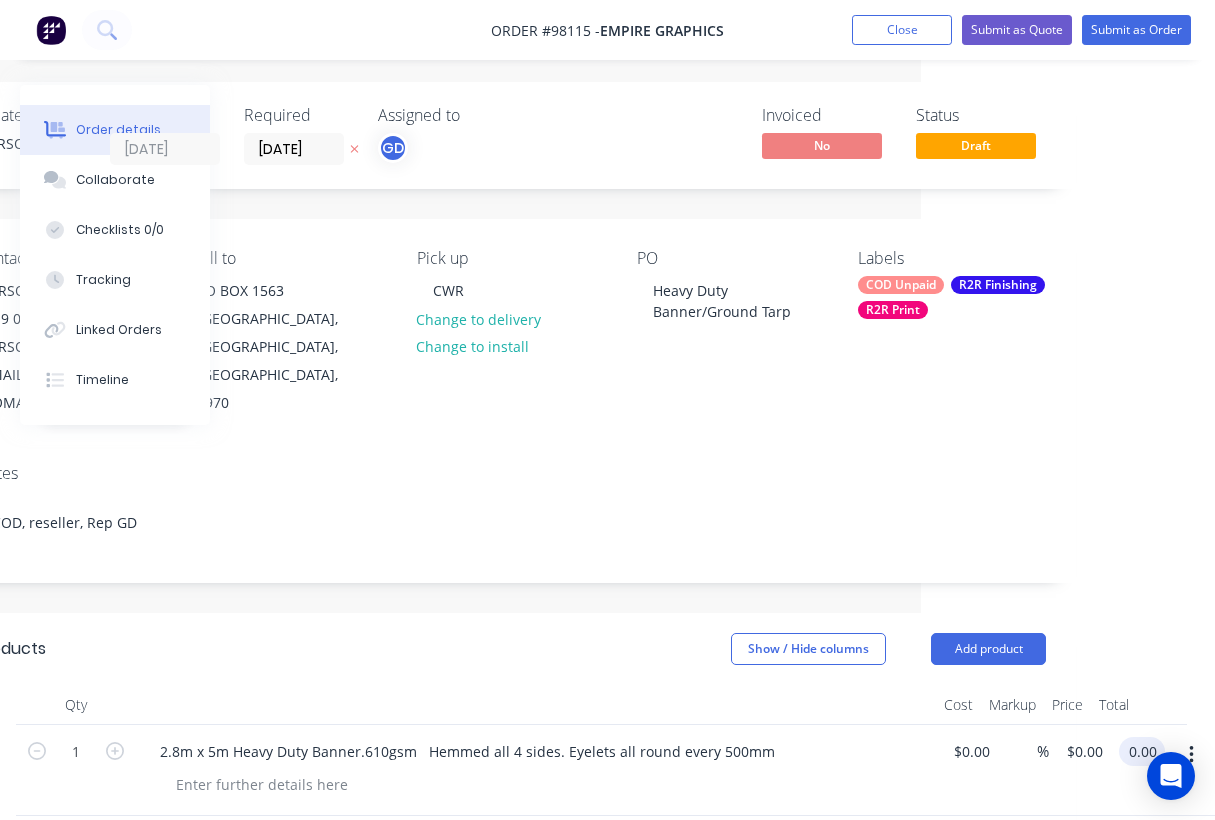 click on "0.00" at bounding box center (1146, 751) 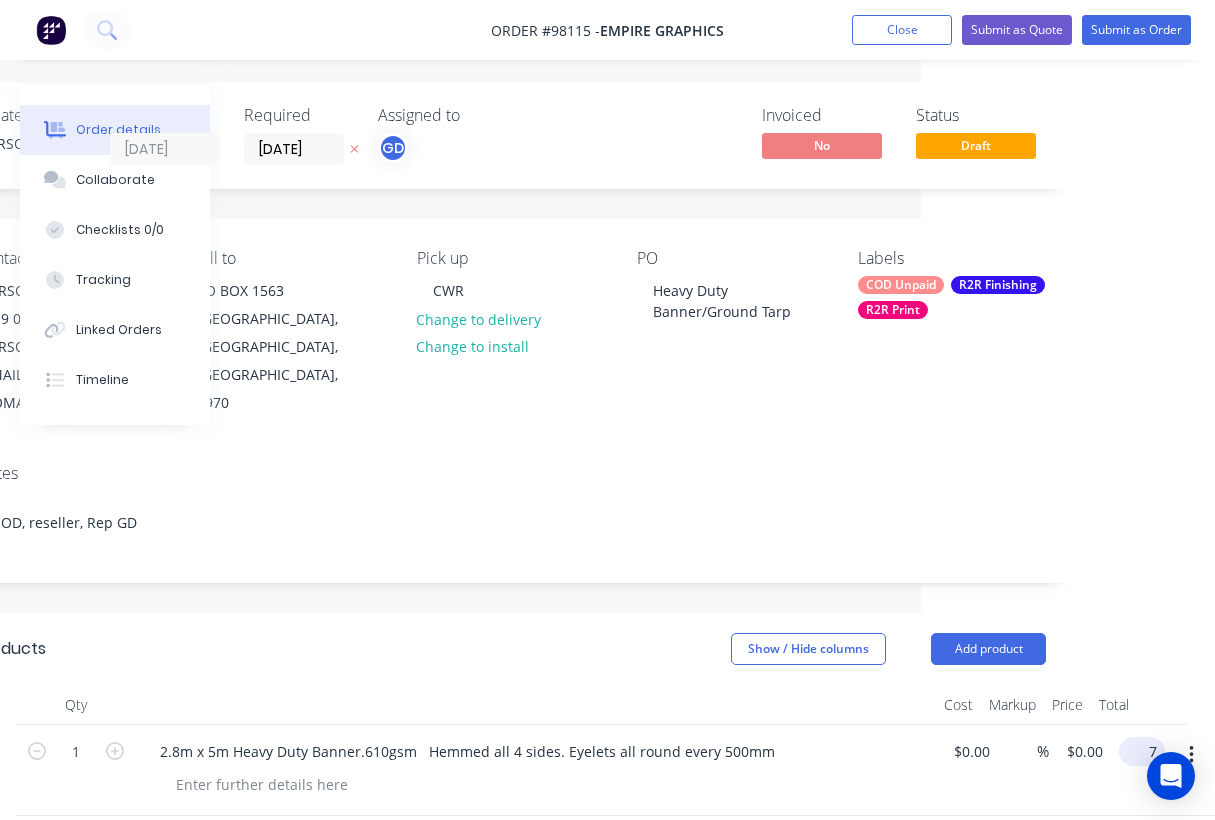 scroll, scrollTop: 3, scrollLeft: 279, axis: both 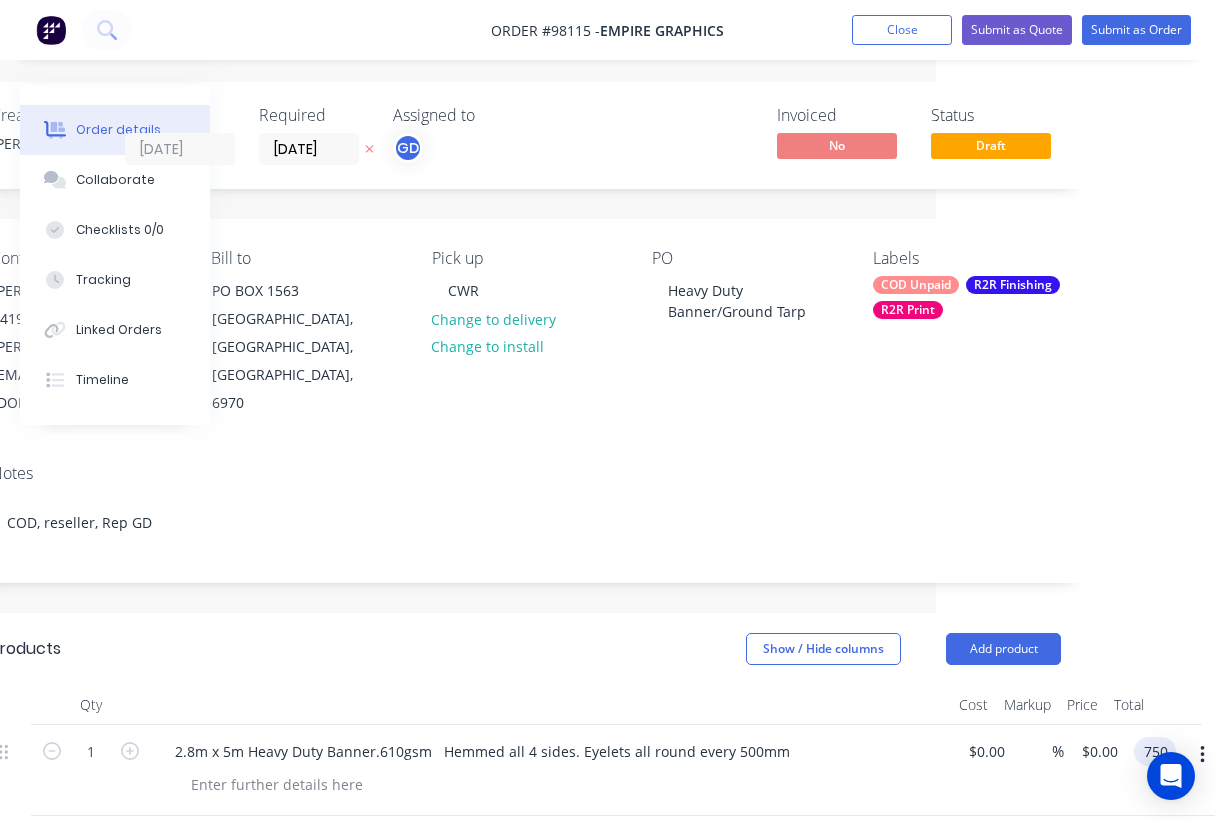 type on "$750.00" 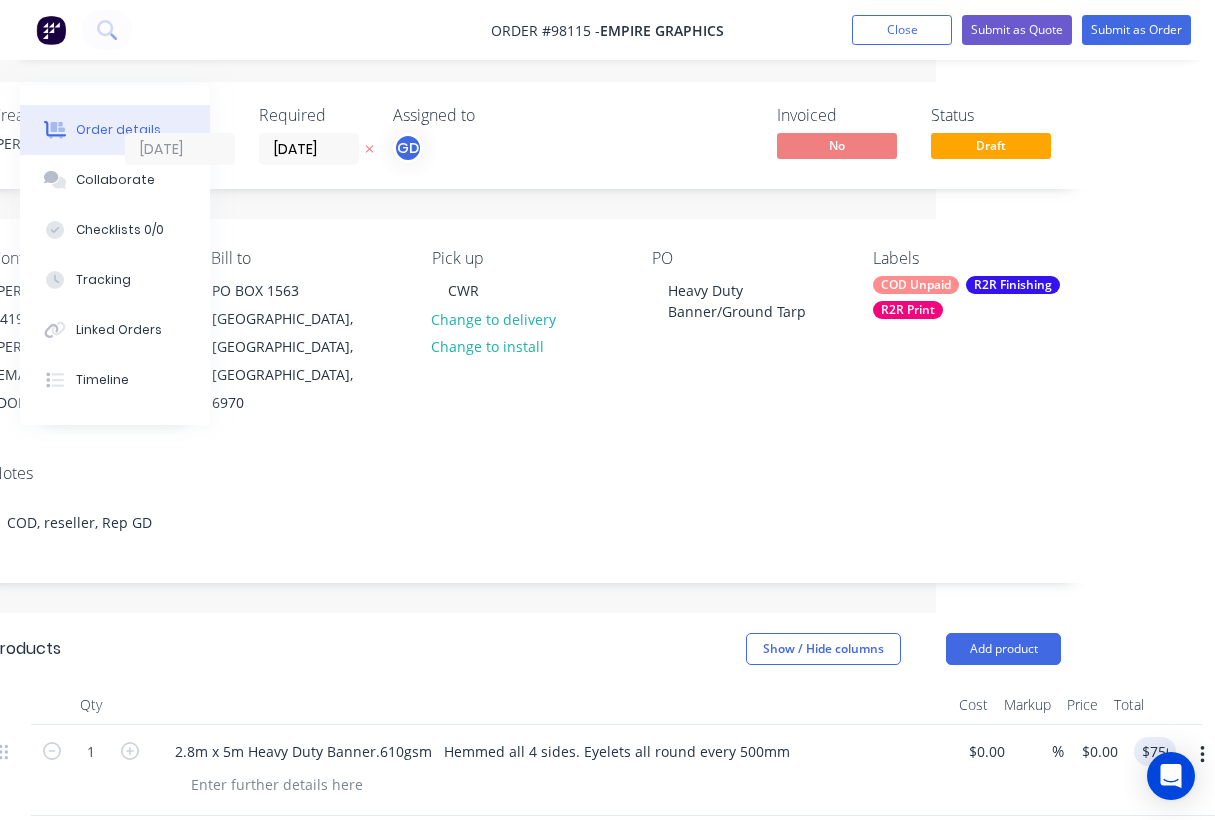 type on "$750.00" 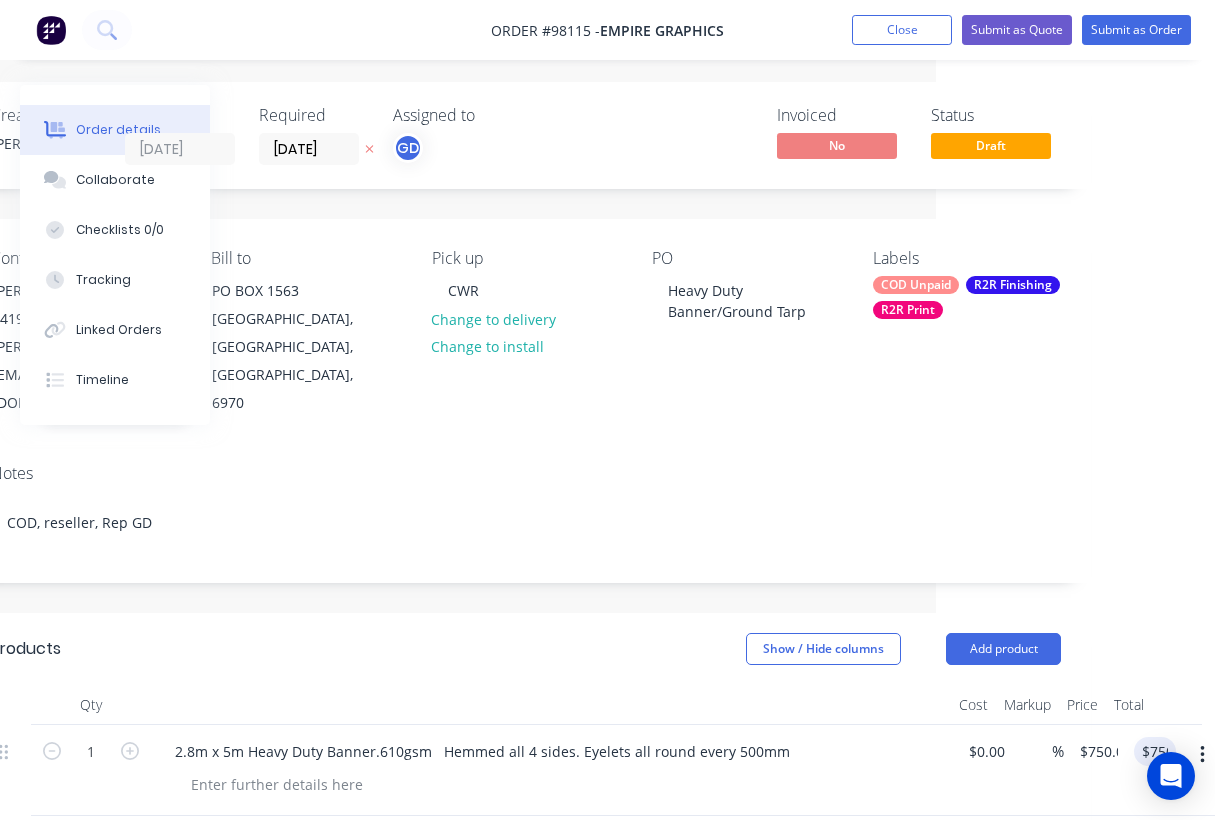 click at bounding box center (551, 705) 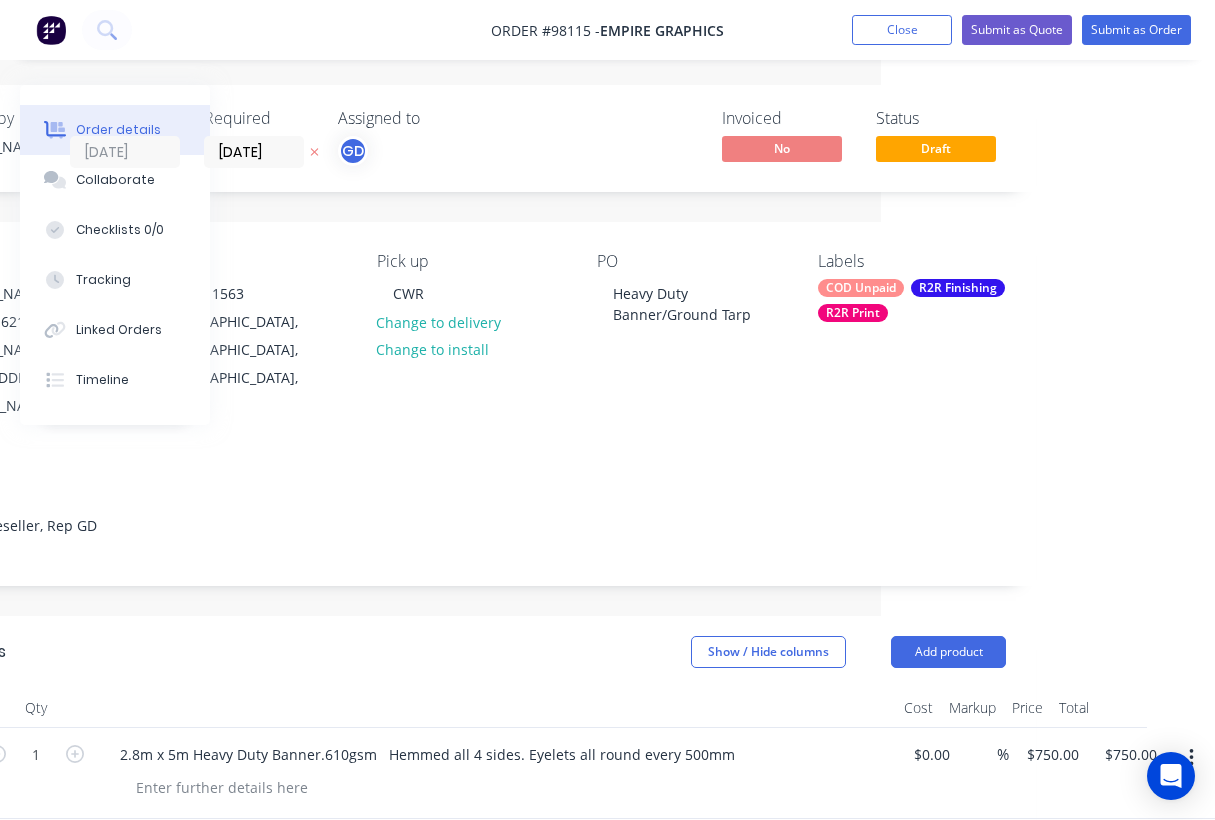 scroll, scrollTop: 0, scrollLeft: 334, axis: horizontal 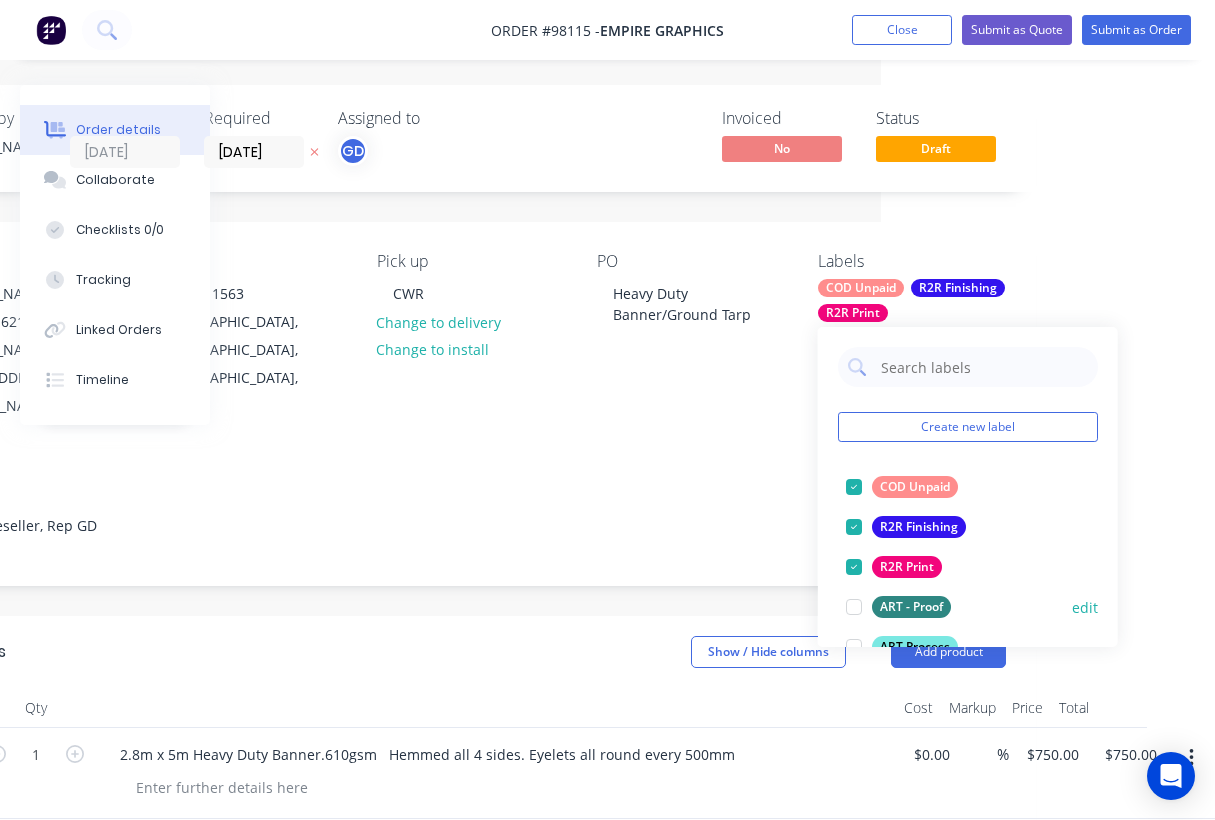 click at bounding box center (854, 607) 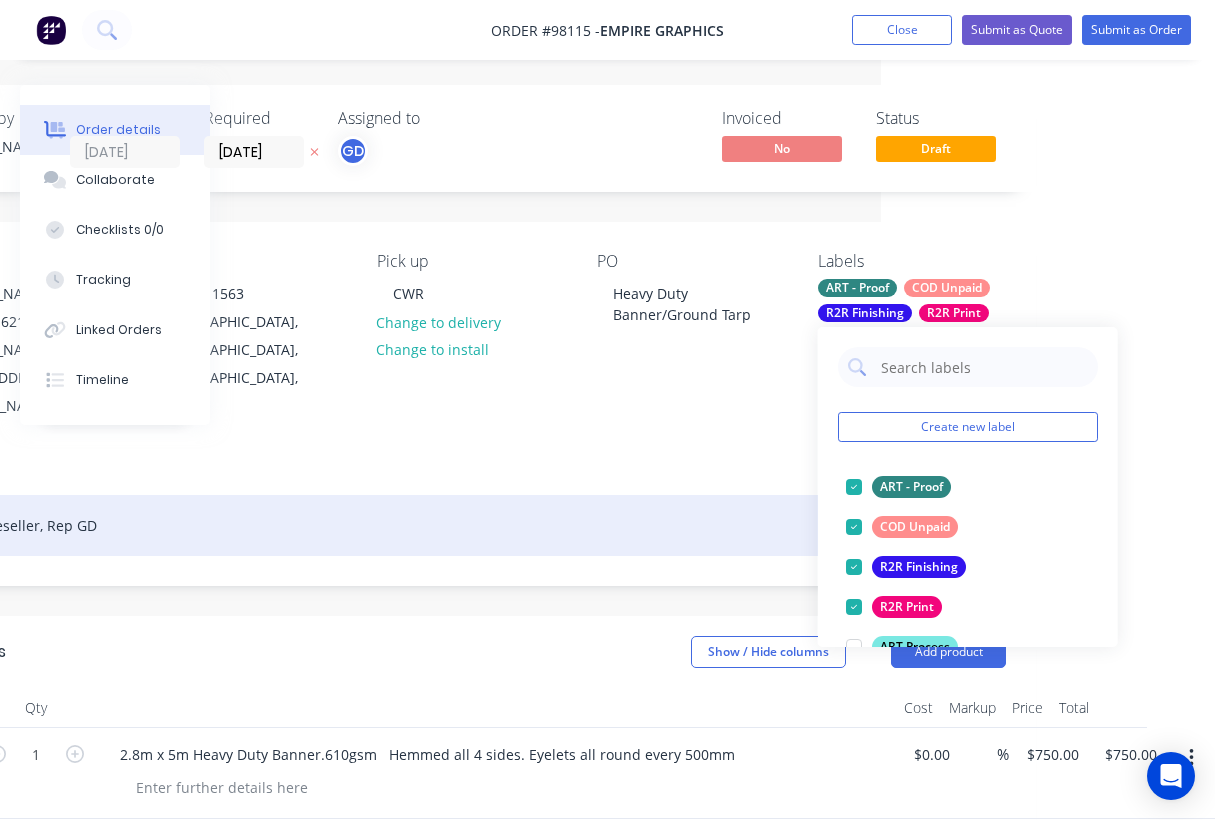click on "COD, reseller, Rep GD" at bounding box center (471, 525) 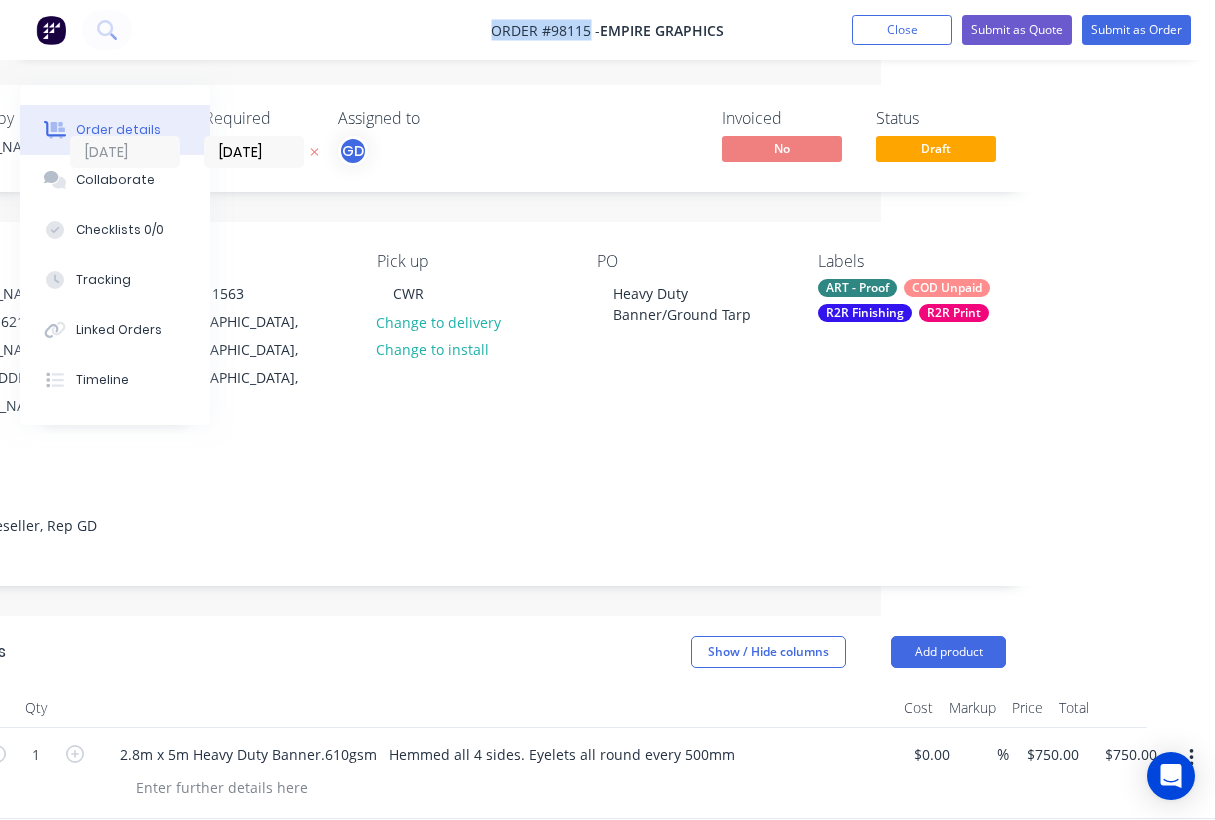 drag, startPoint x: 476, startPoint y: 26, endPoint x: 590, endPoint y: 31, distance: 114.1096 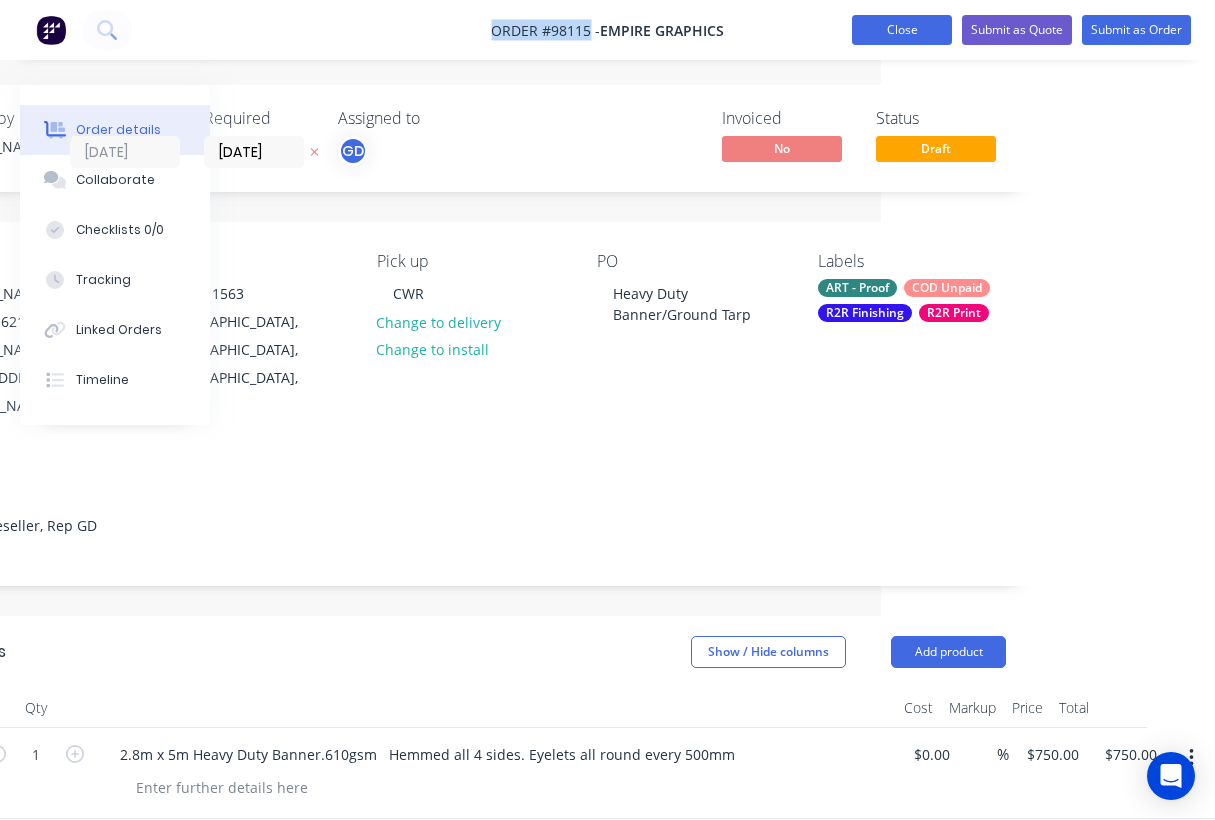 click on "Close" at bounding box center [902, 30] 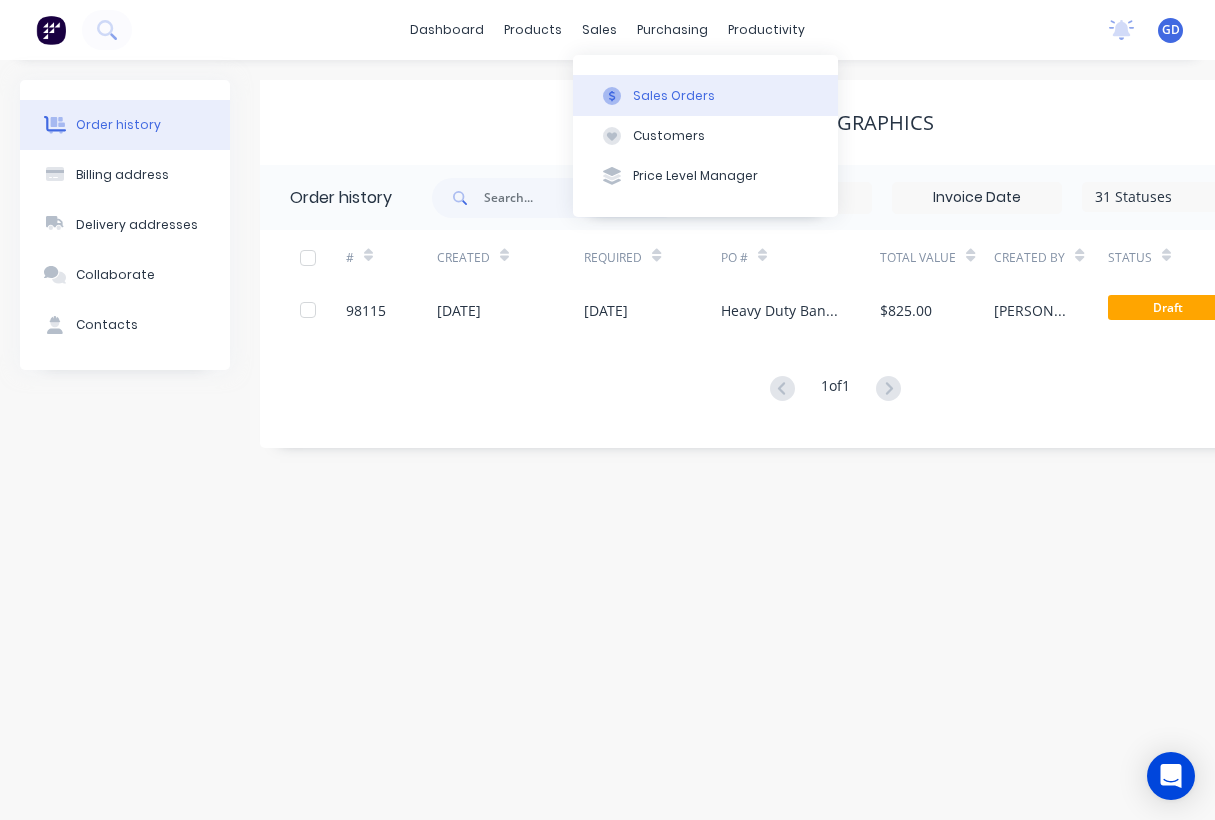 click on "Sales Orders" at bounding box center [674, 96] 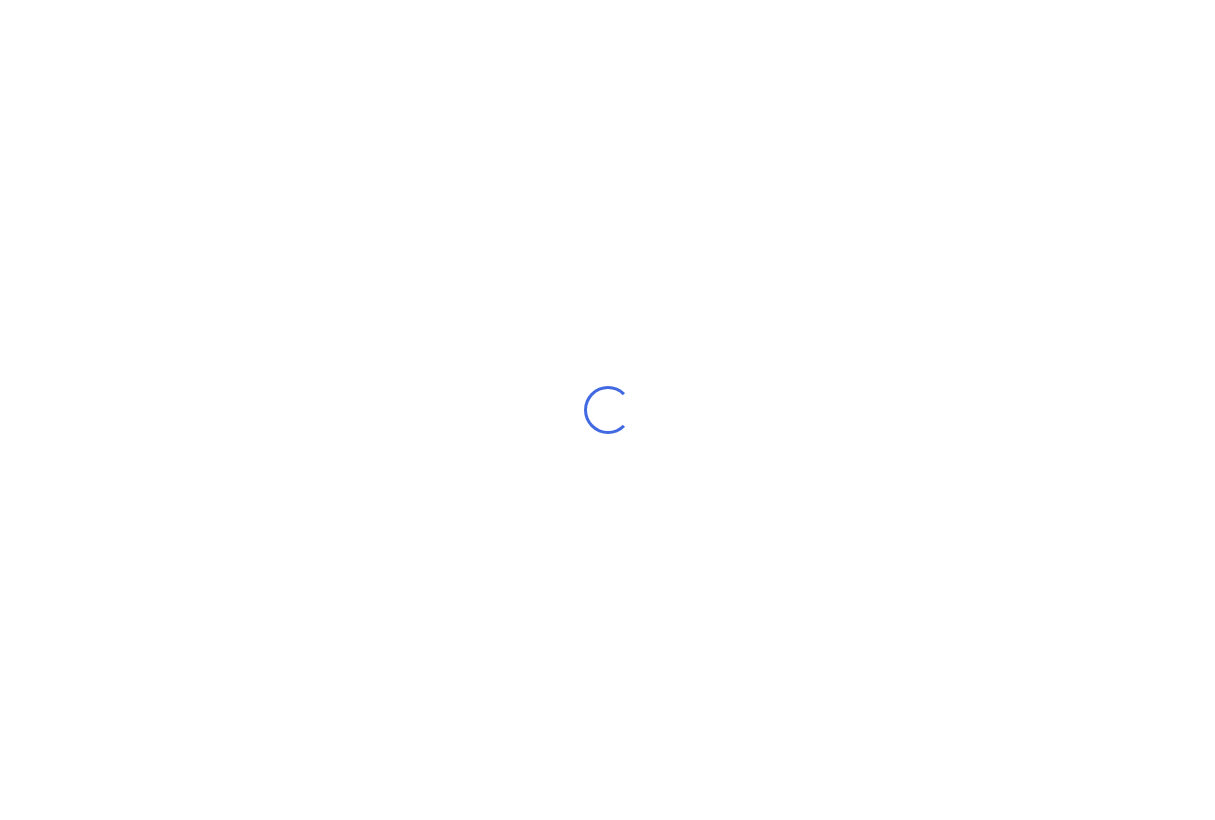 scroll, scrollTop: 0, scrollLeft: 0, axis: both 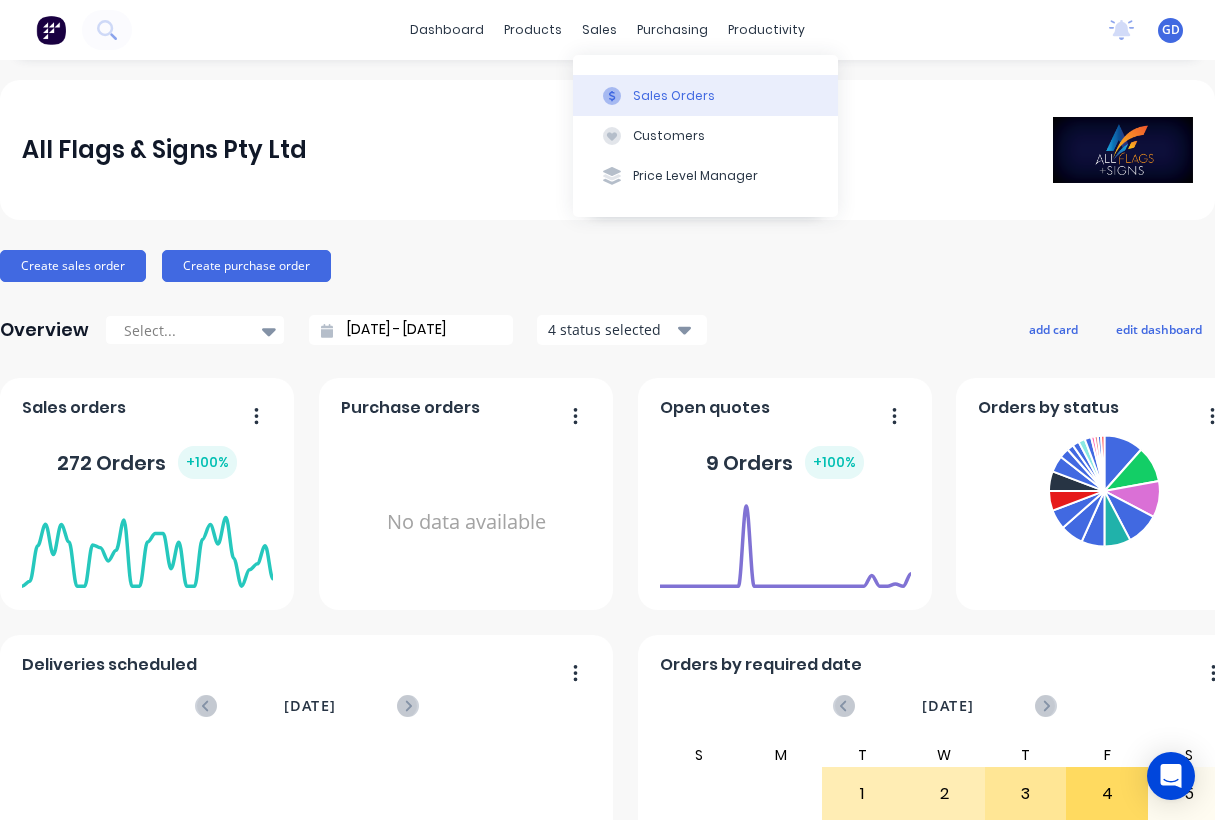 click on "Sales Orders" at bounding box center [705, 95] 